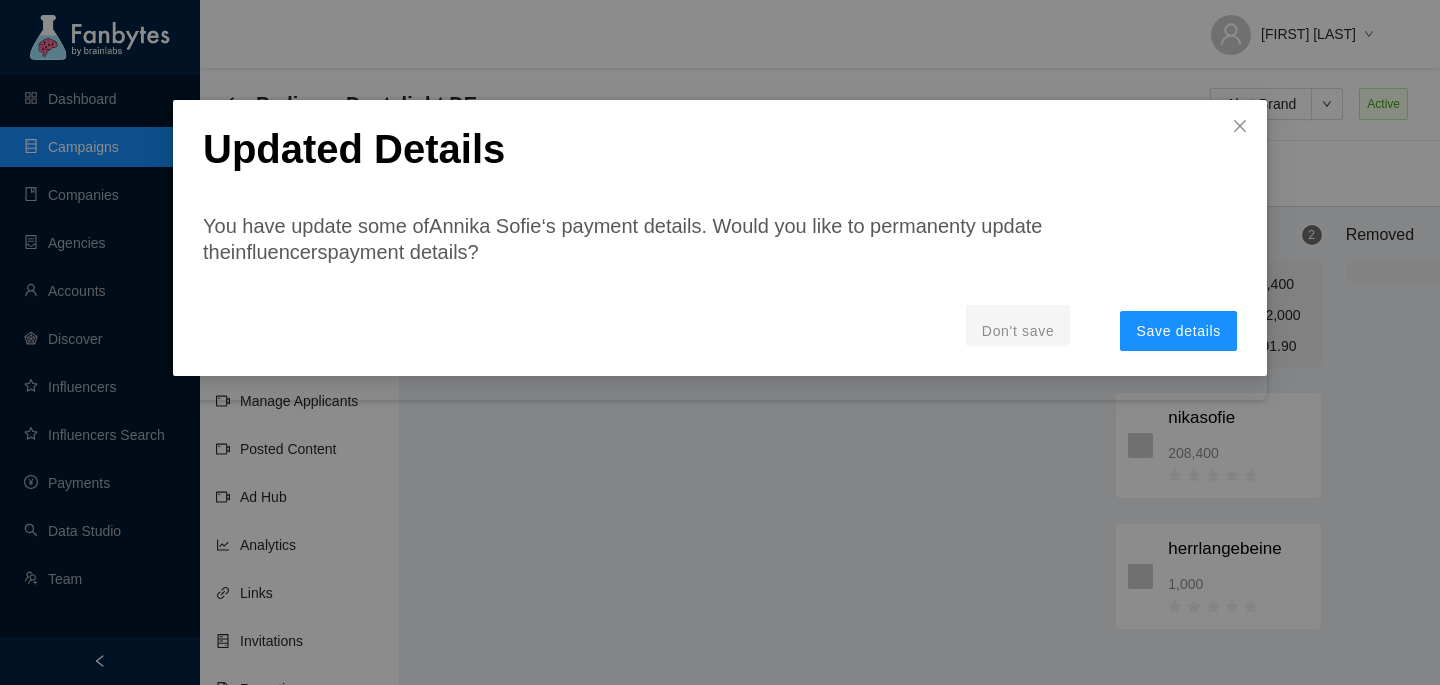 scroll, scrollTop: 20, scrollLeft: 69, axis: both 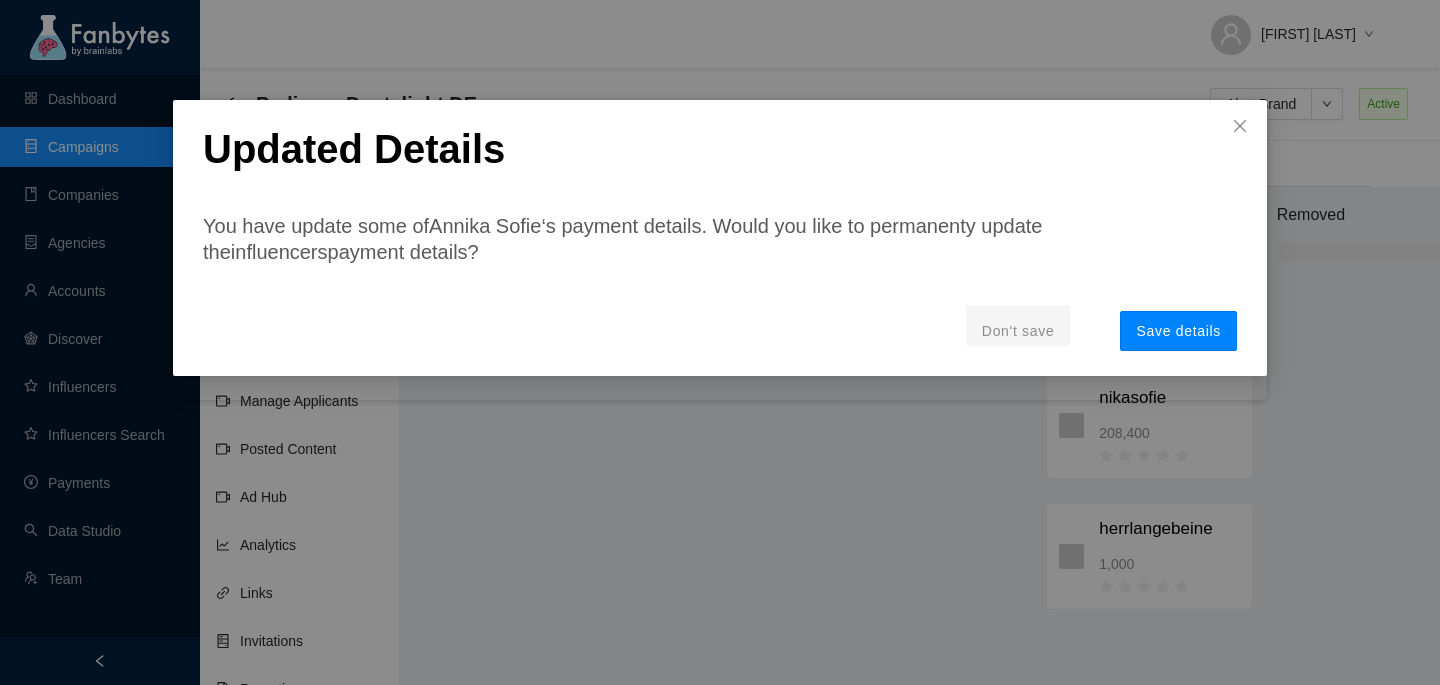click on "Save details" at bounding box center [1178, 331] 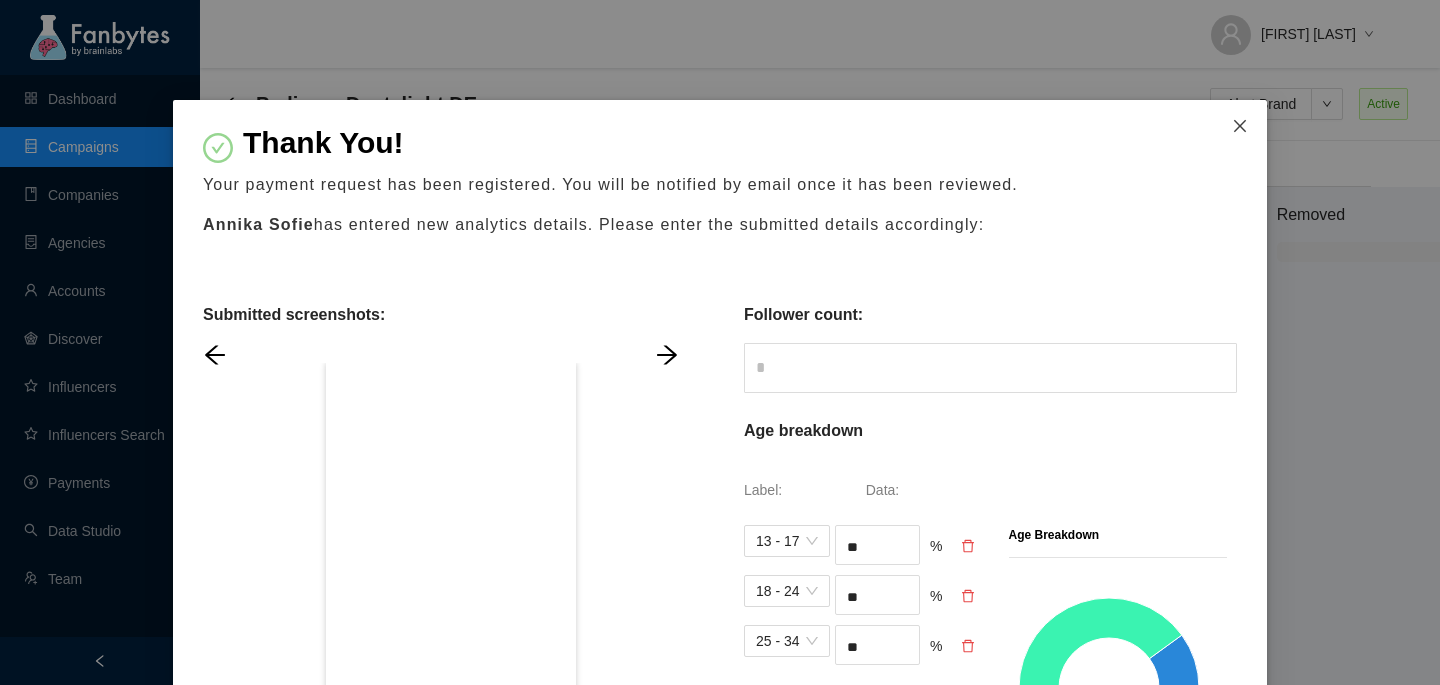 click 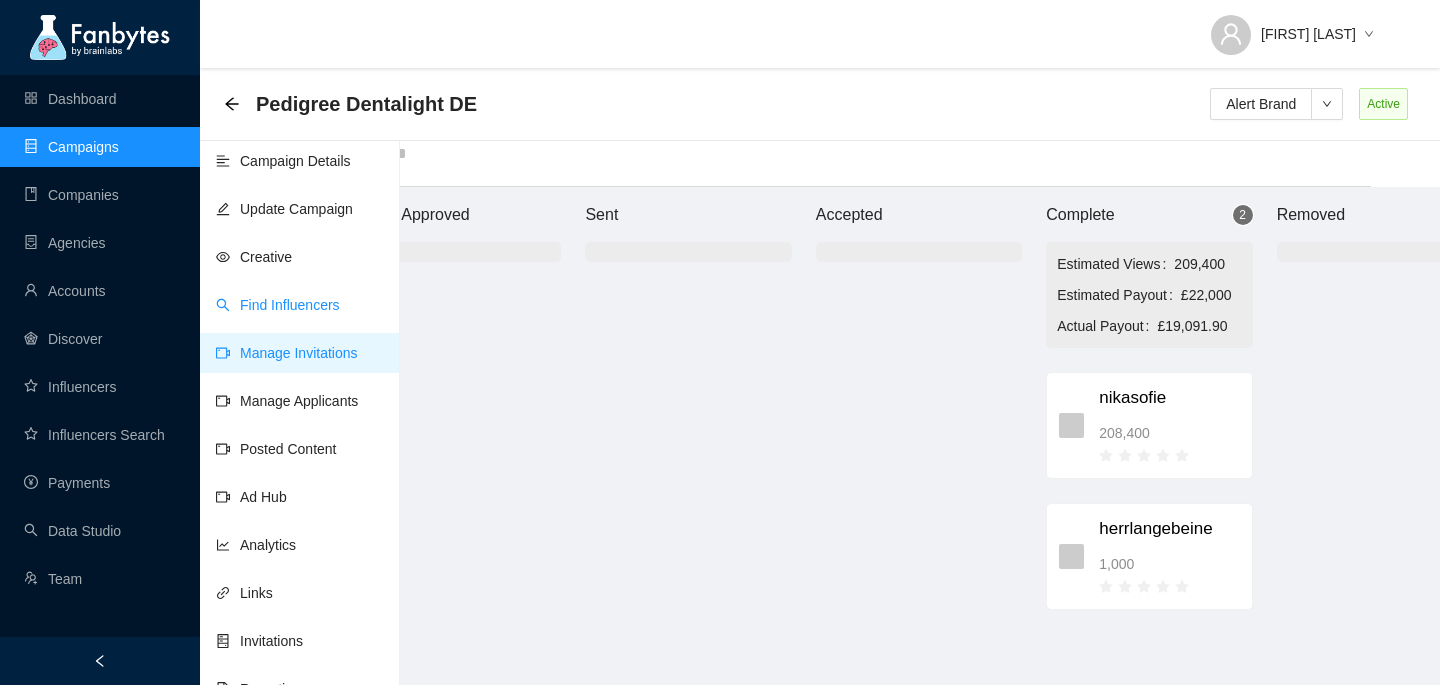 click on "Find Influencers" at bounding box center [278, 305] 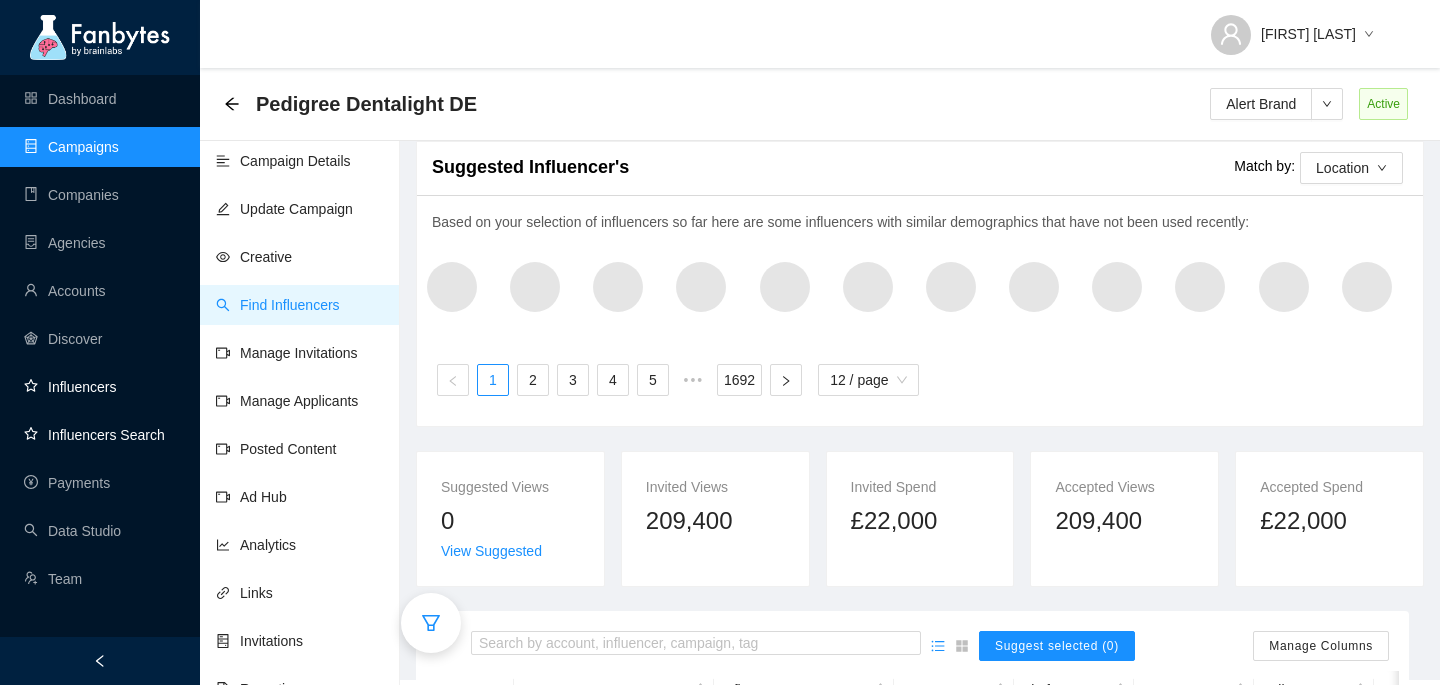 click on "Influencers" at bounding box center [70, 387] 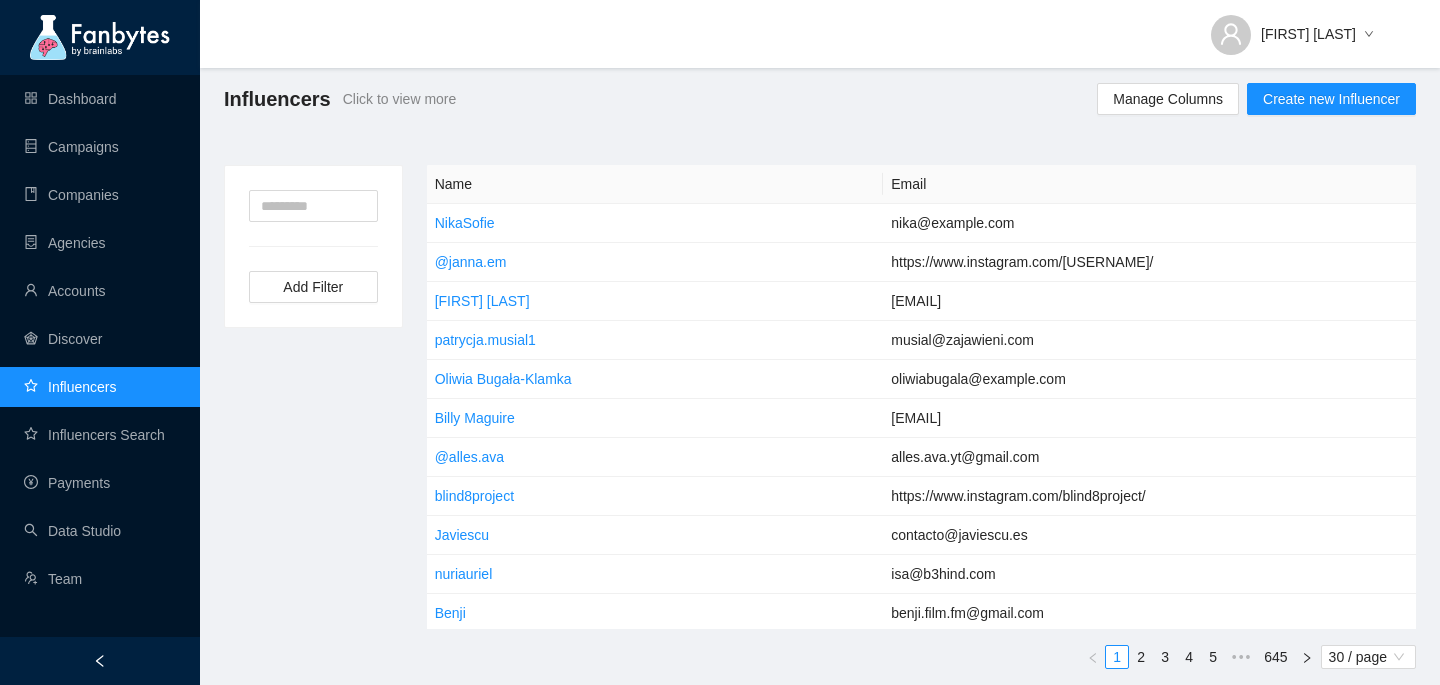 scroll, scrollTop: 5, scrollLeft: 0, axis: vertical 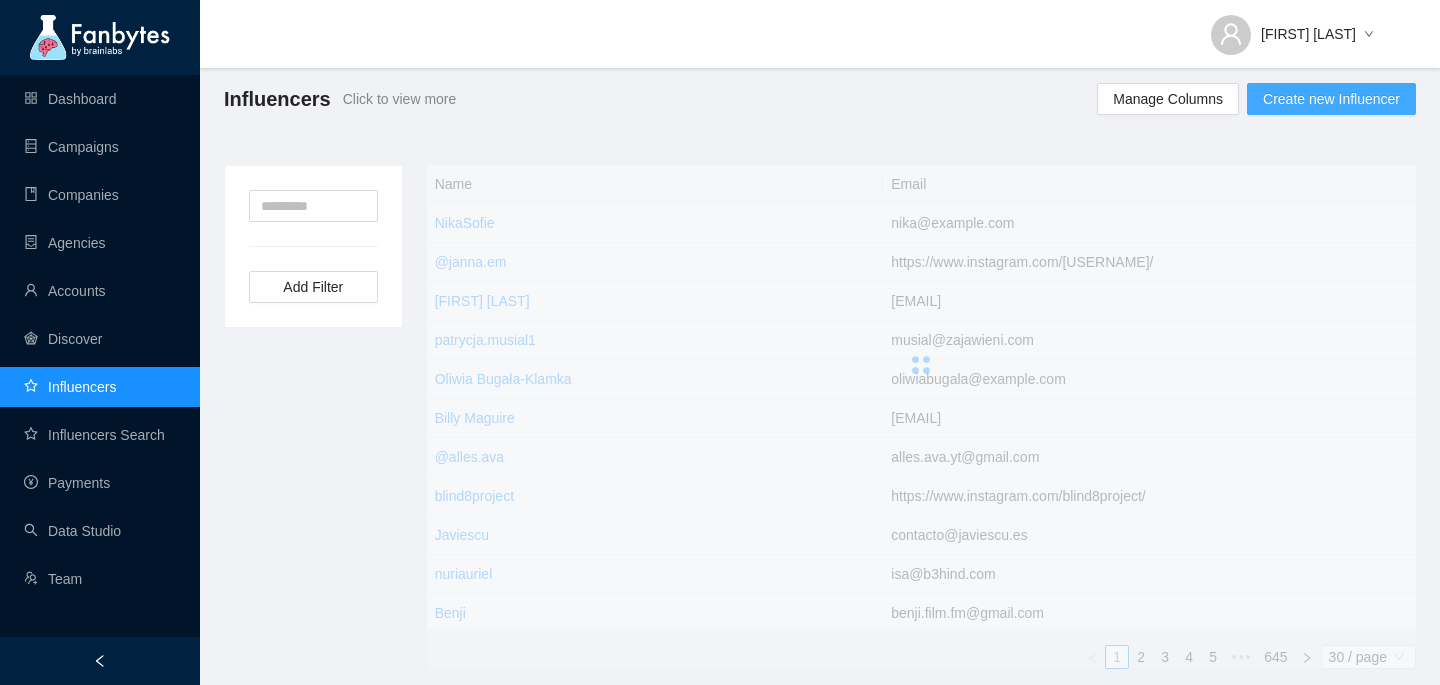 click on "Create new Influencer" at bounding box center (1331, 99) 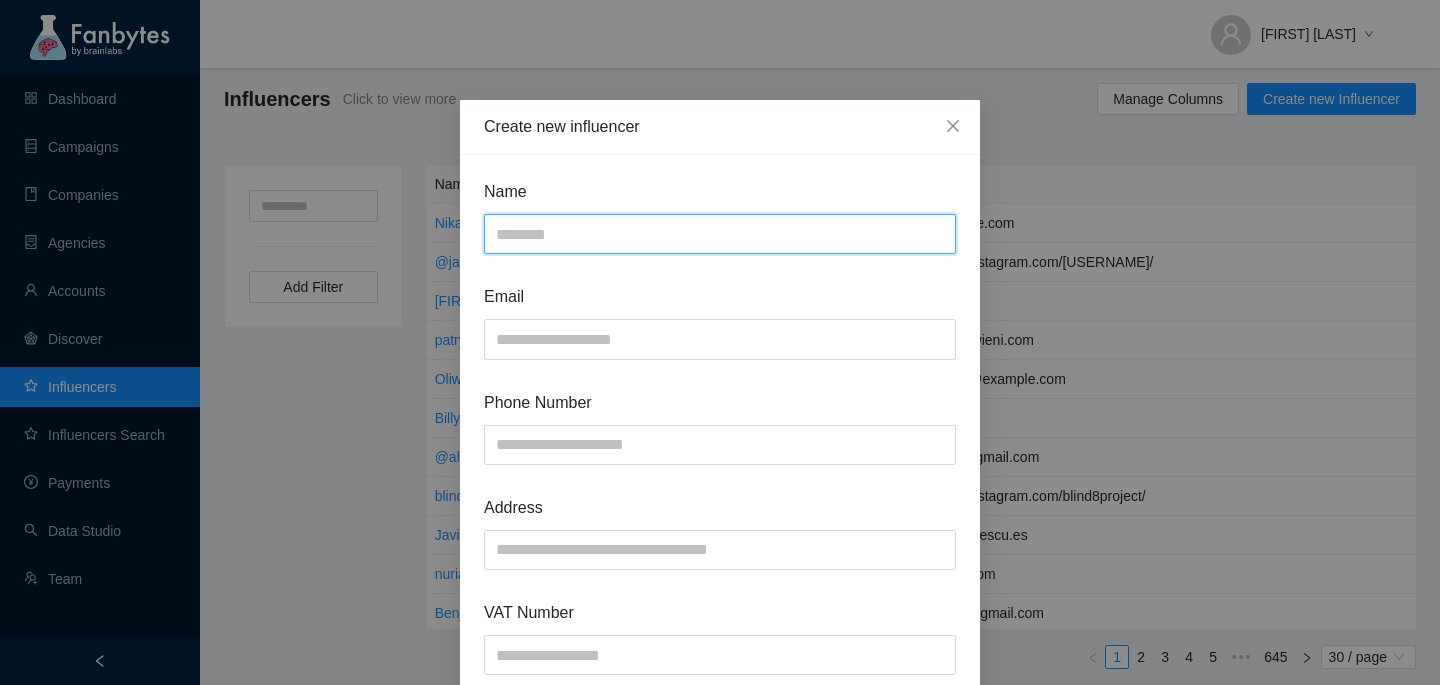 click at bounding box center [720, 234] 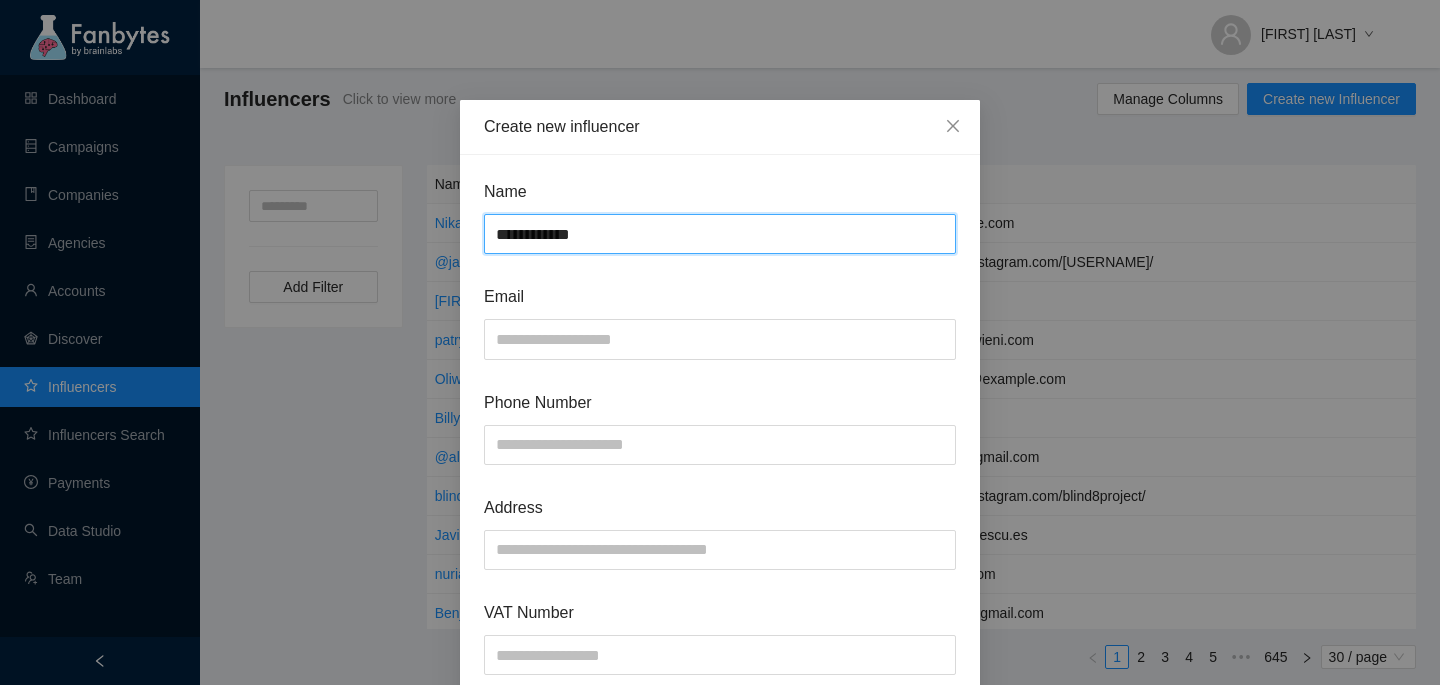 type on "**********" 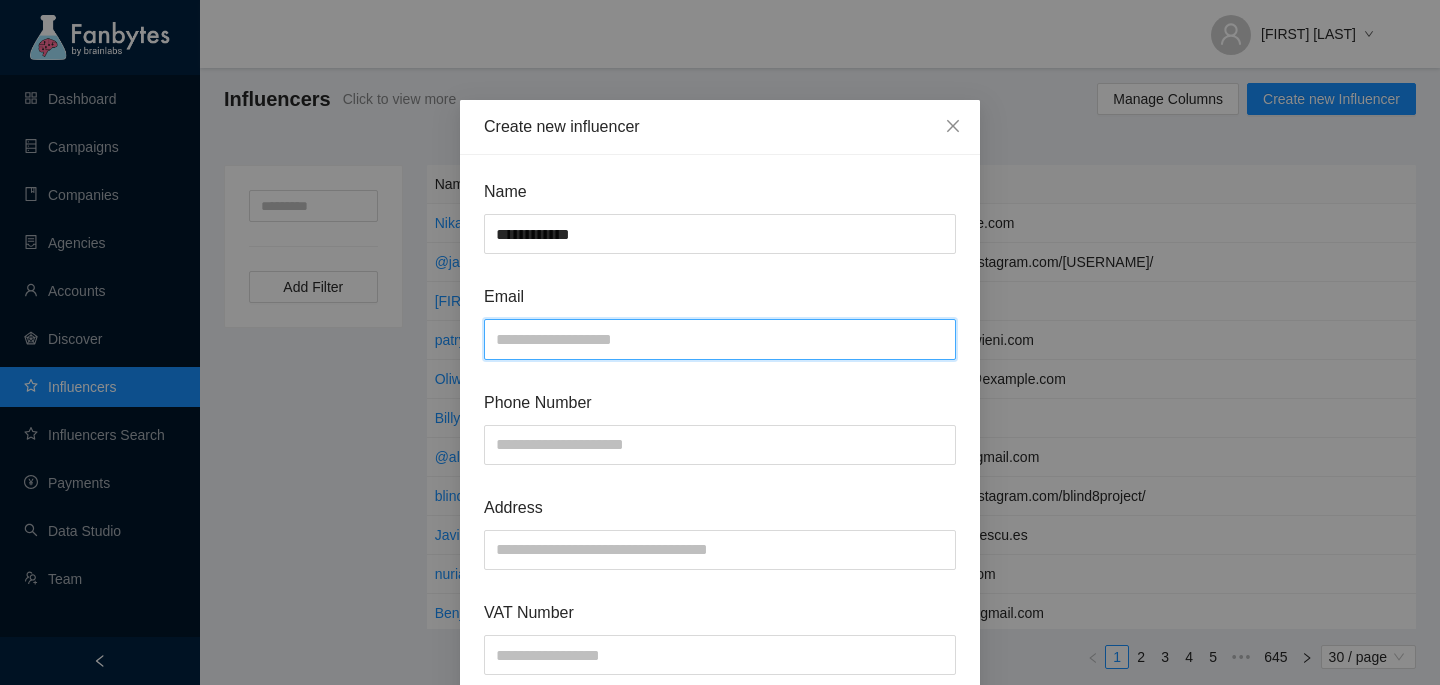 click at bounding box center [720, 339] 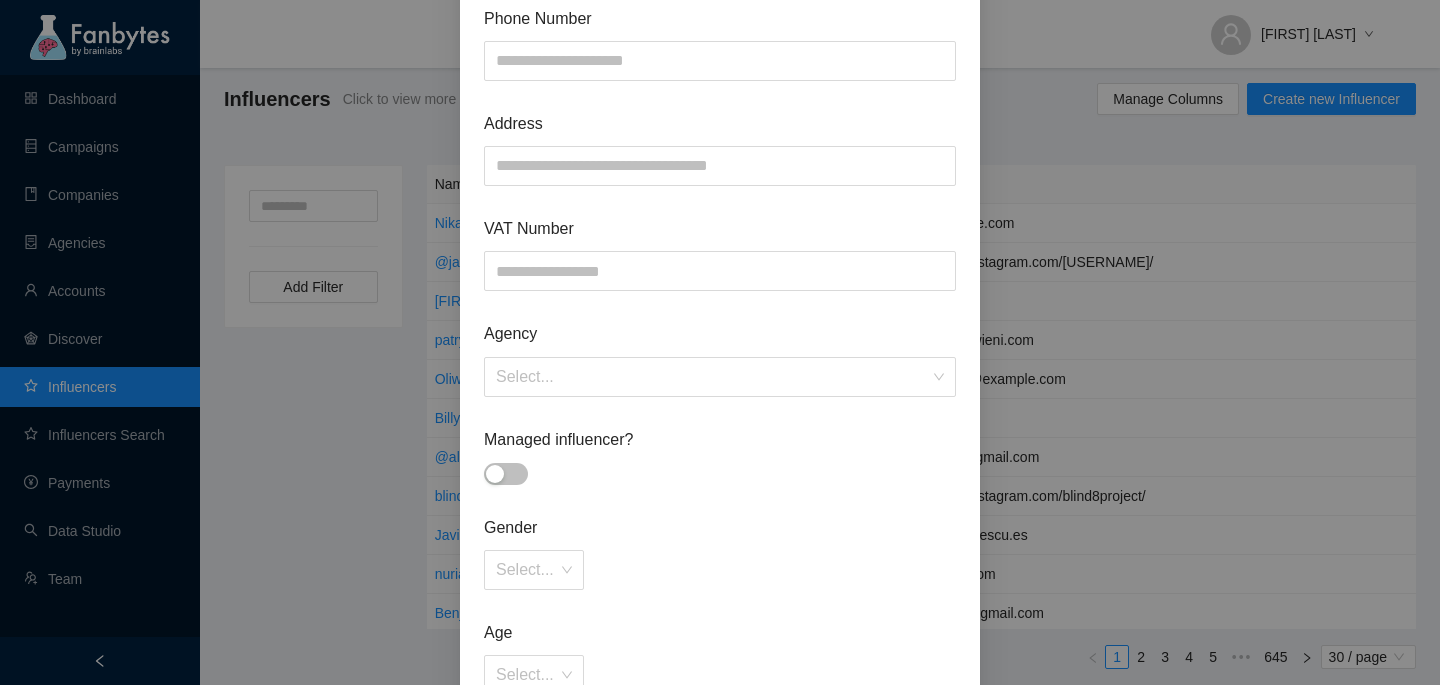 scroll, scrollTop: 835, scrollLeft: 0, axis: vertical 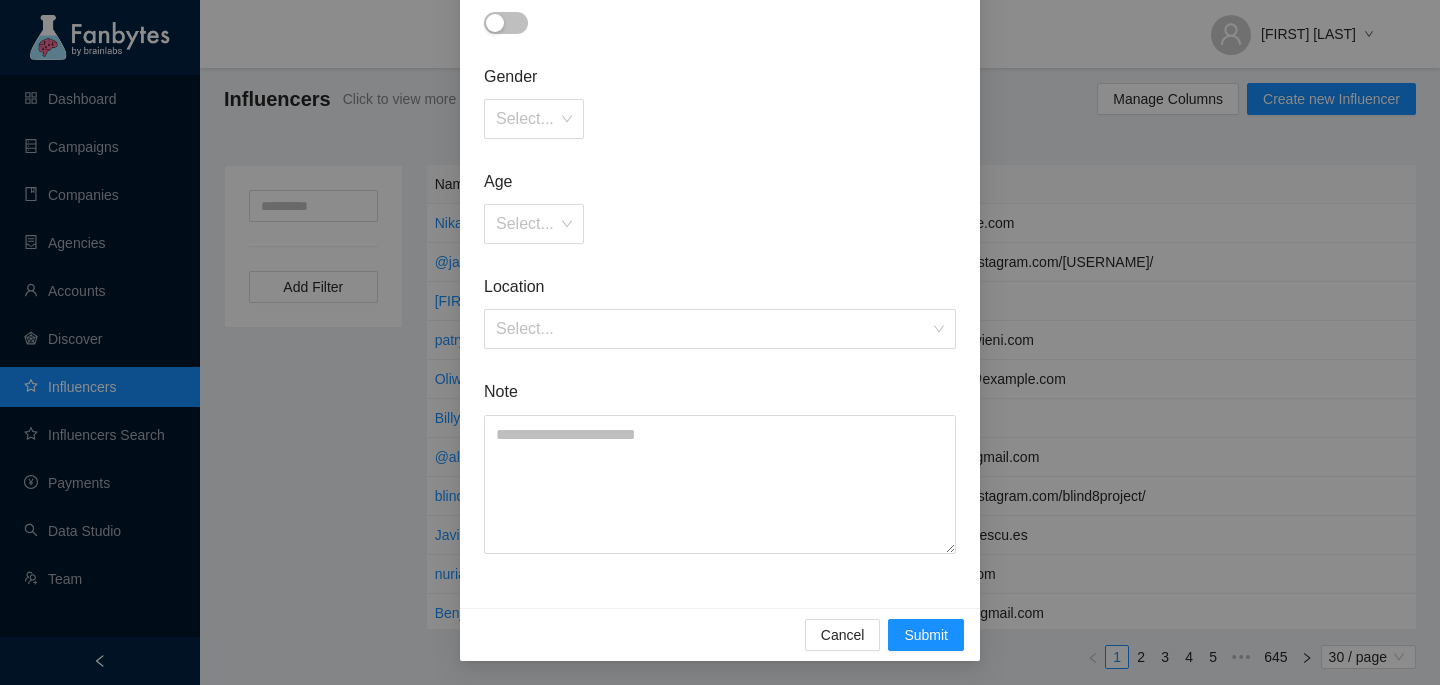 type on "**********" 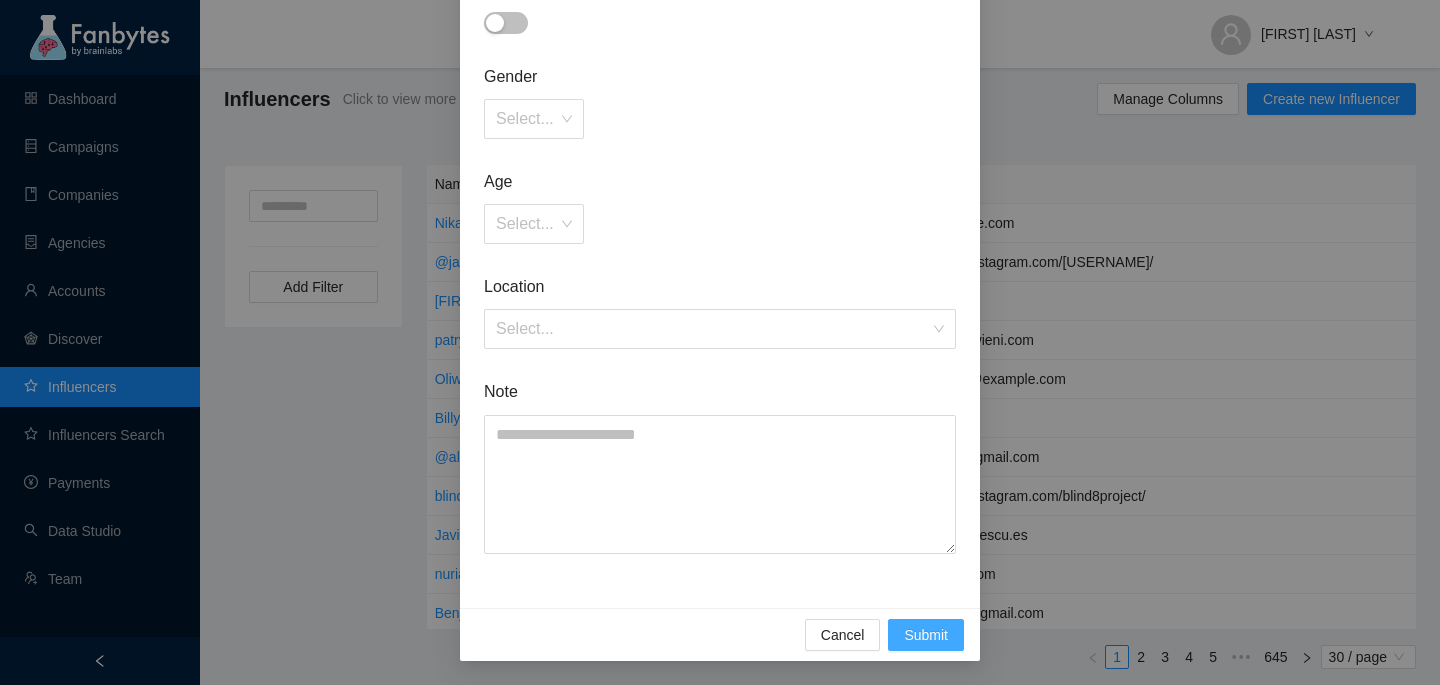 click on "Submit" at bounding box center [926, 635] 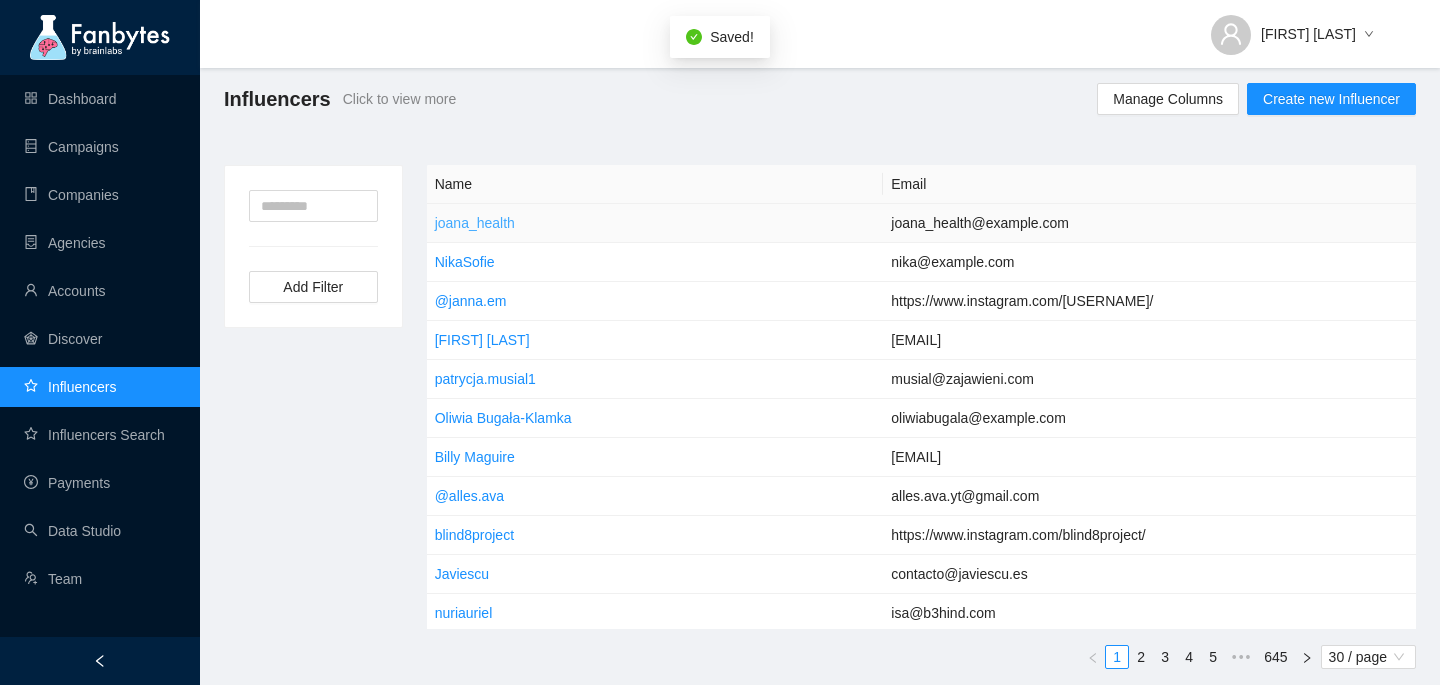 click on "joana_health" at bounding box center [475, 223] 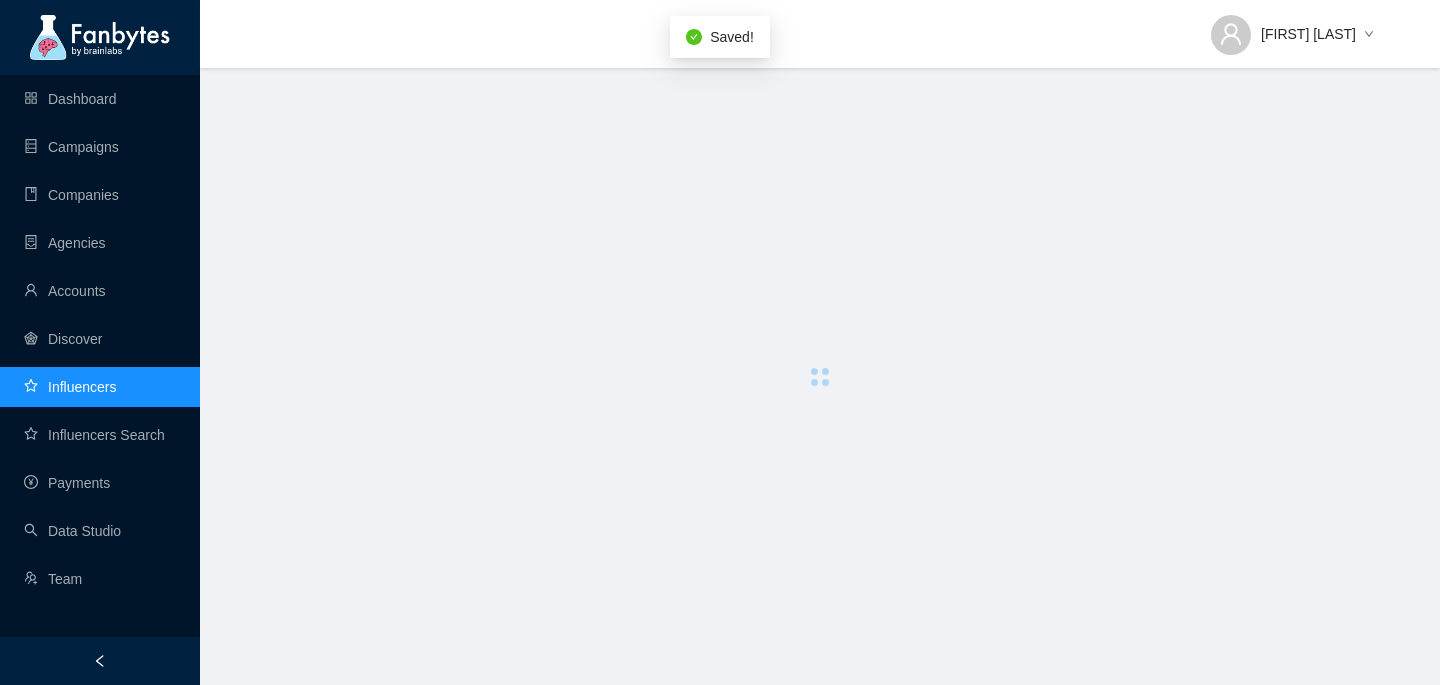 scroll, scrollTop: 0, scrollLeft: 0, axis: both 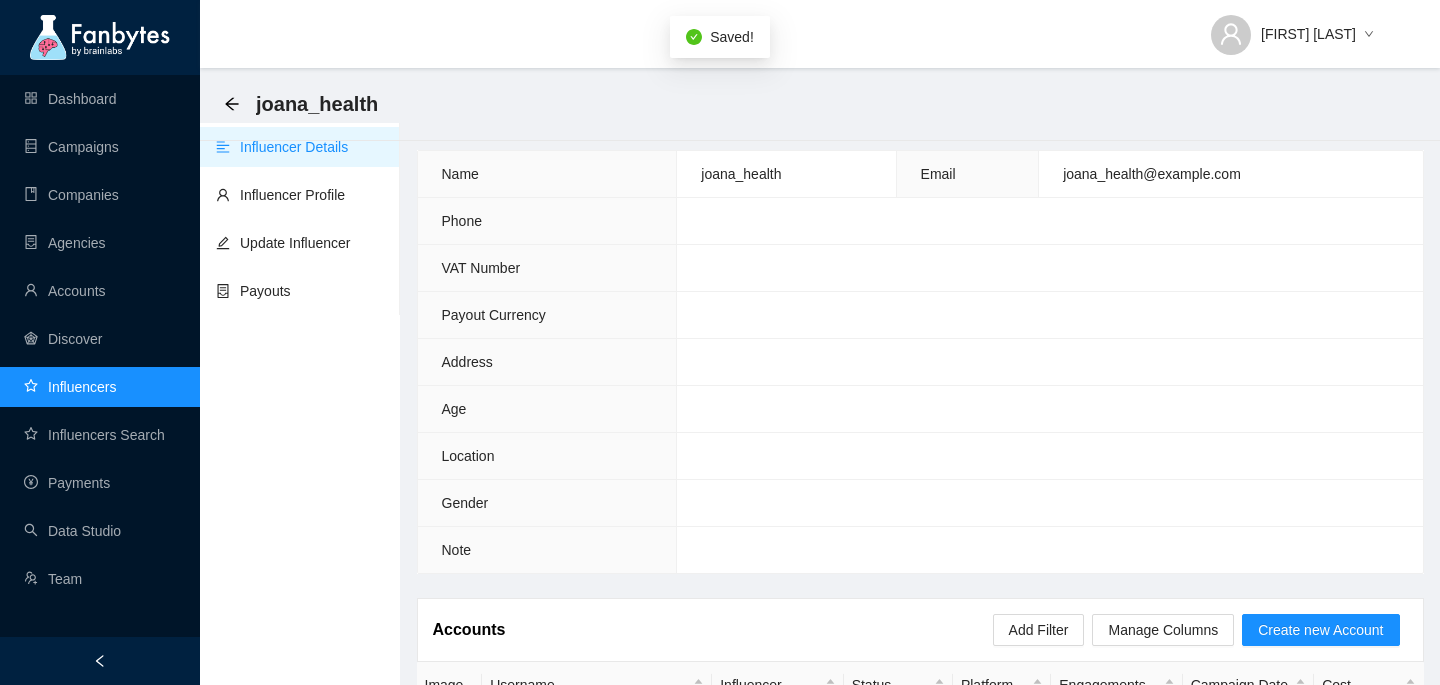 click on "Accounts Add Filter Manage Columns Create new Account" at bounding box center [920, 630] 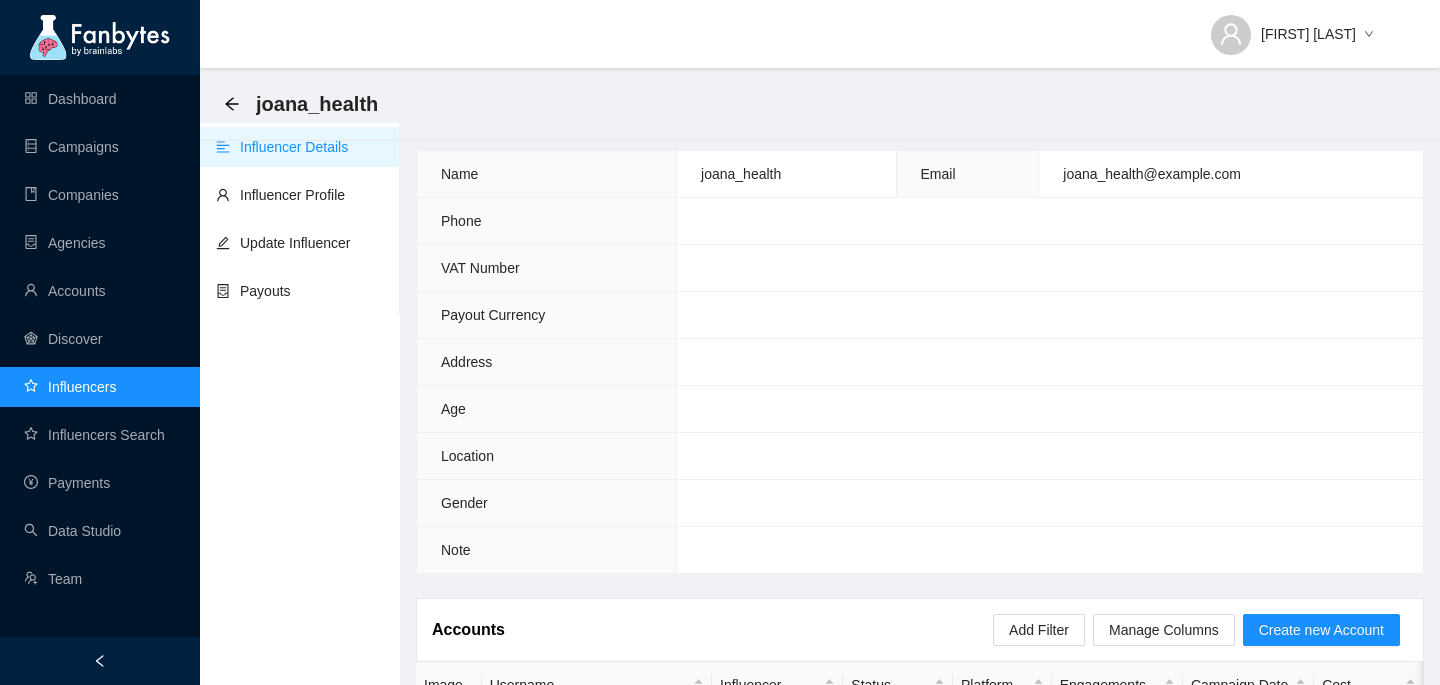 click on "Accounts Add Filter Manage Columns Create new Account" at bounding box center [920, 630] 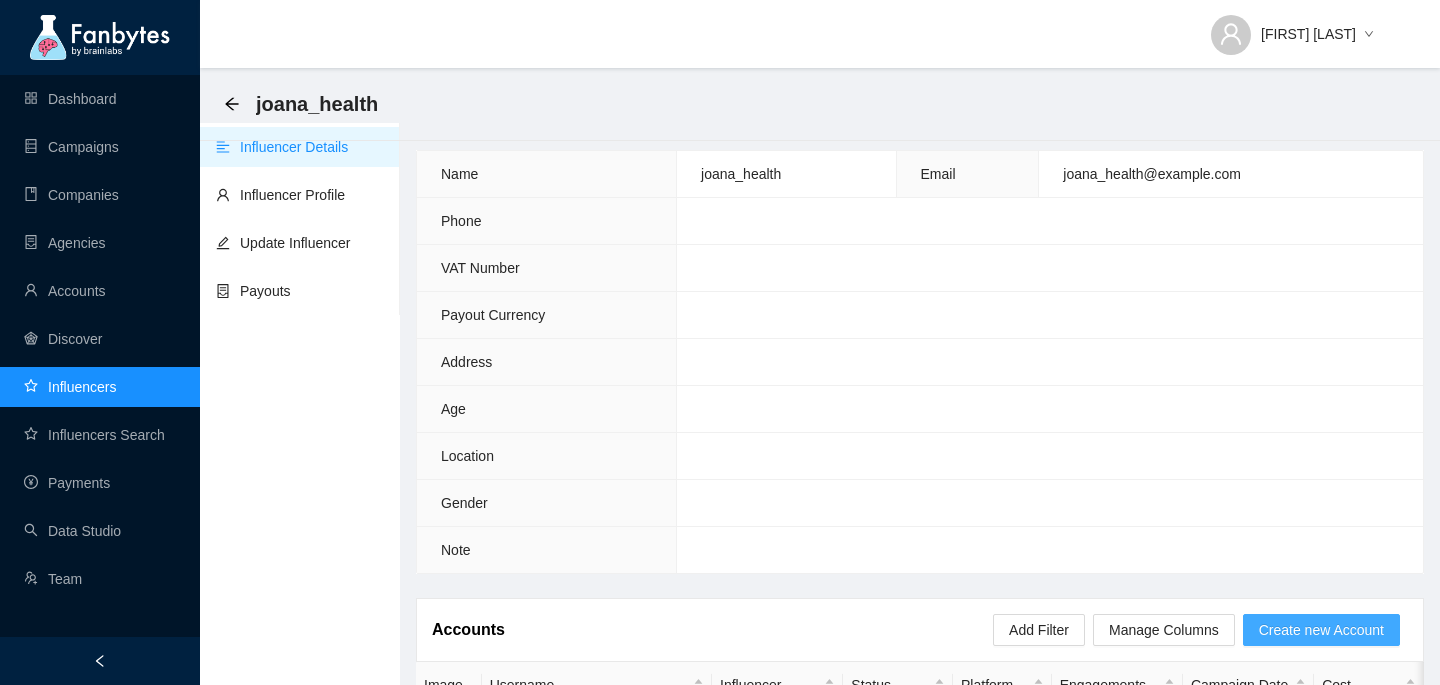 click on "Create new Account" at bounding box center (1321, 630) 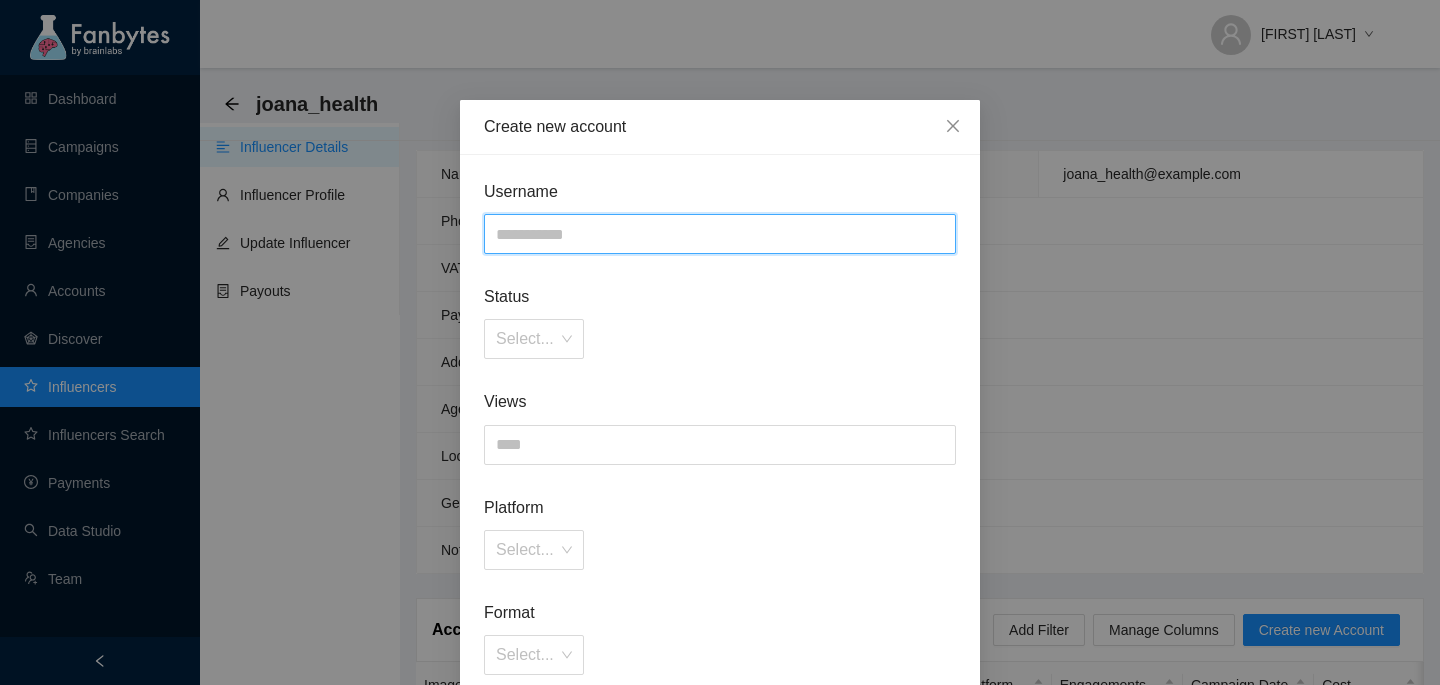 click at bounding box center [720, 234] 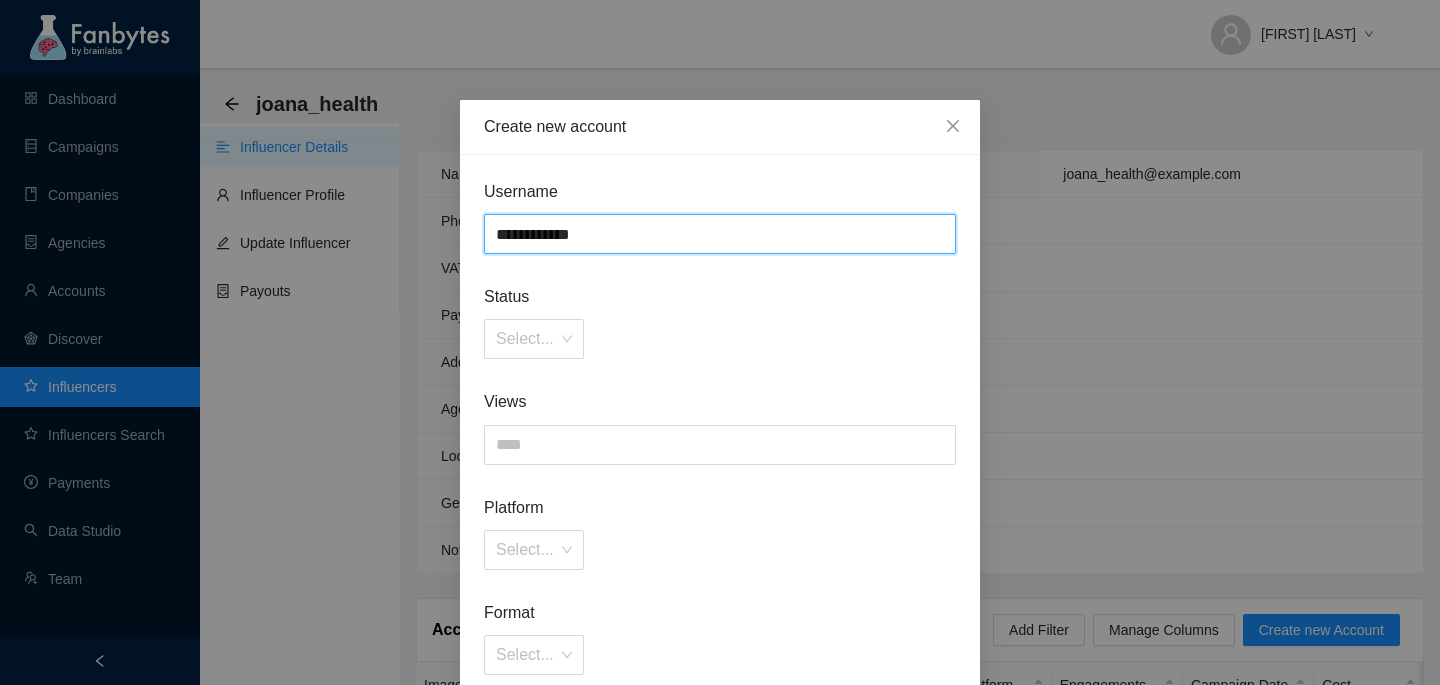 type on "**********" 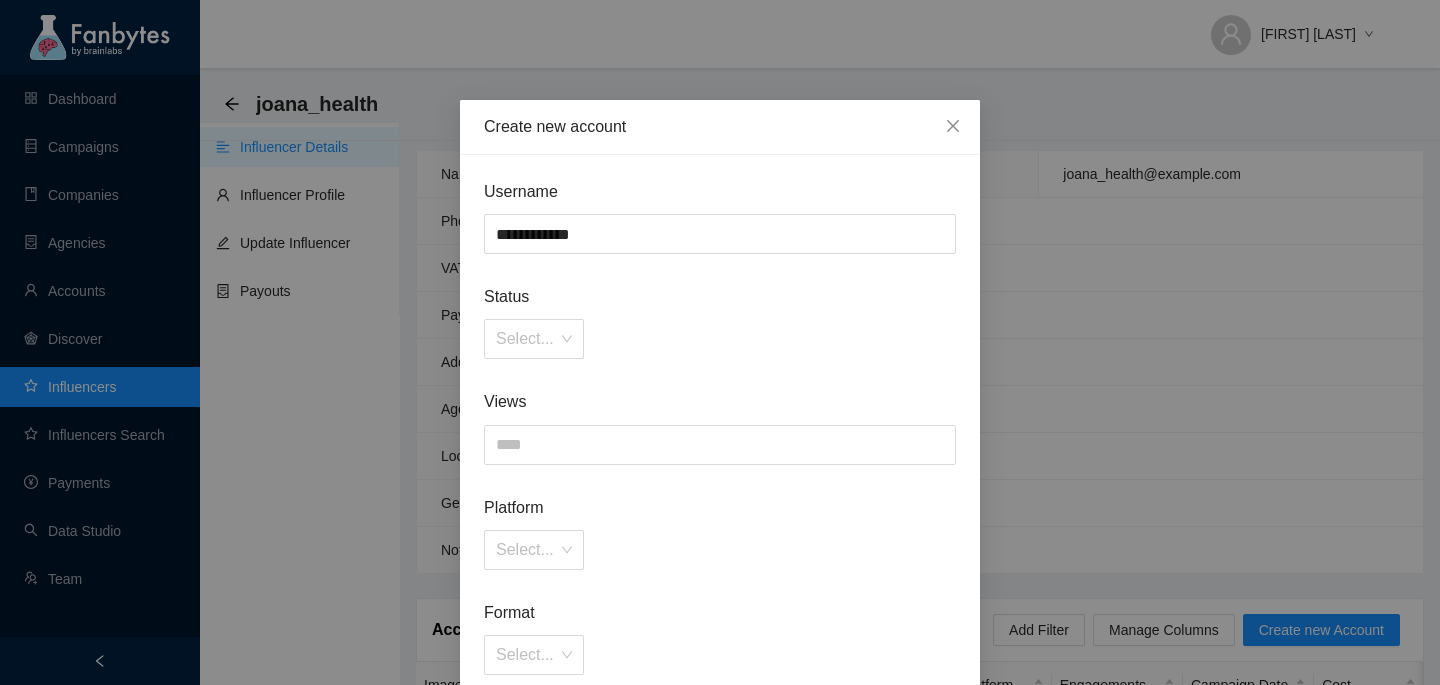 click on "Status Select..." at bounding box center [720, 321] 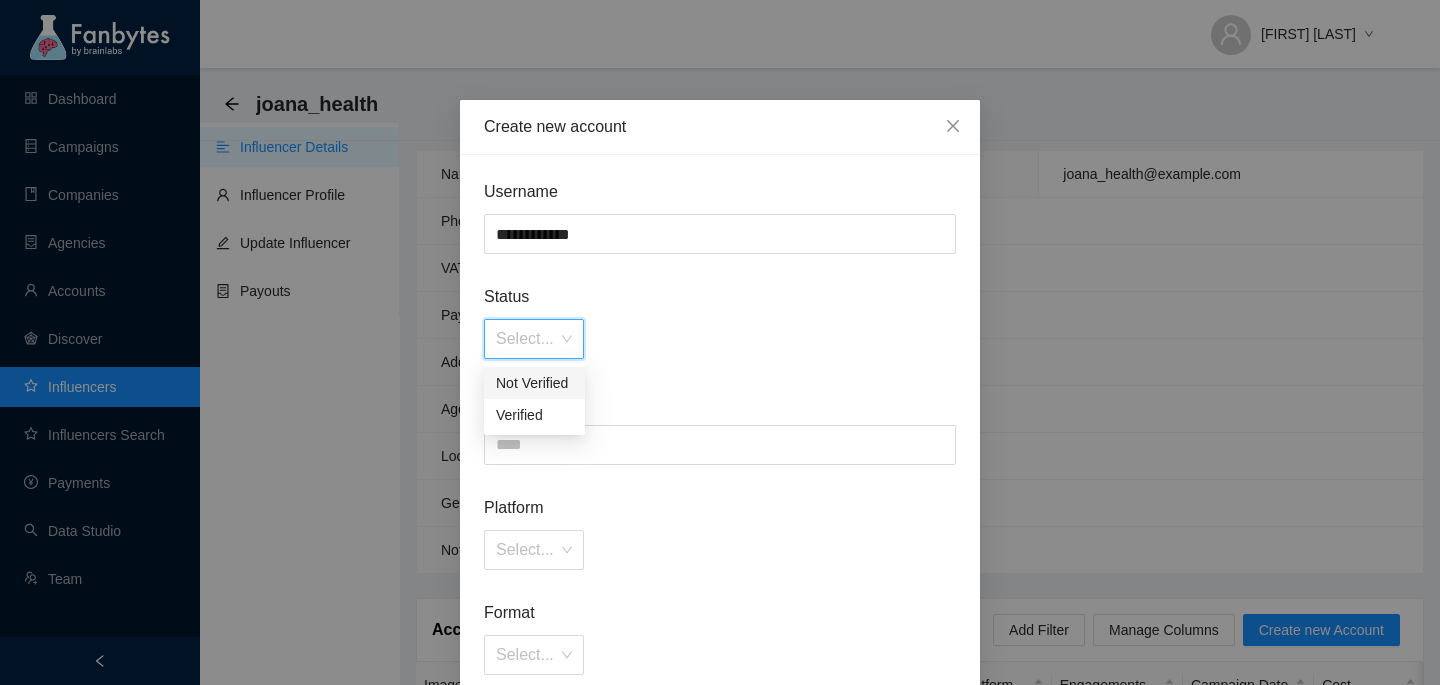 click at bounding box center [527, 339] 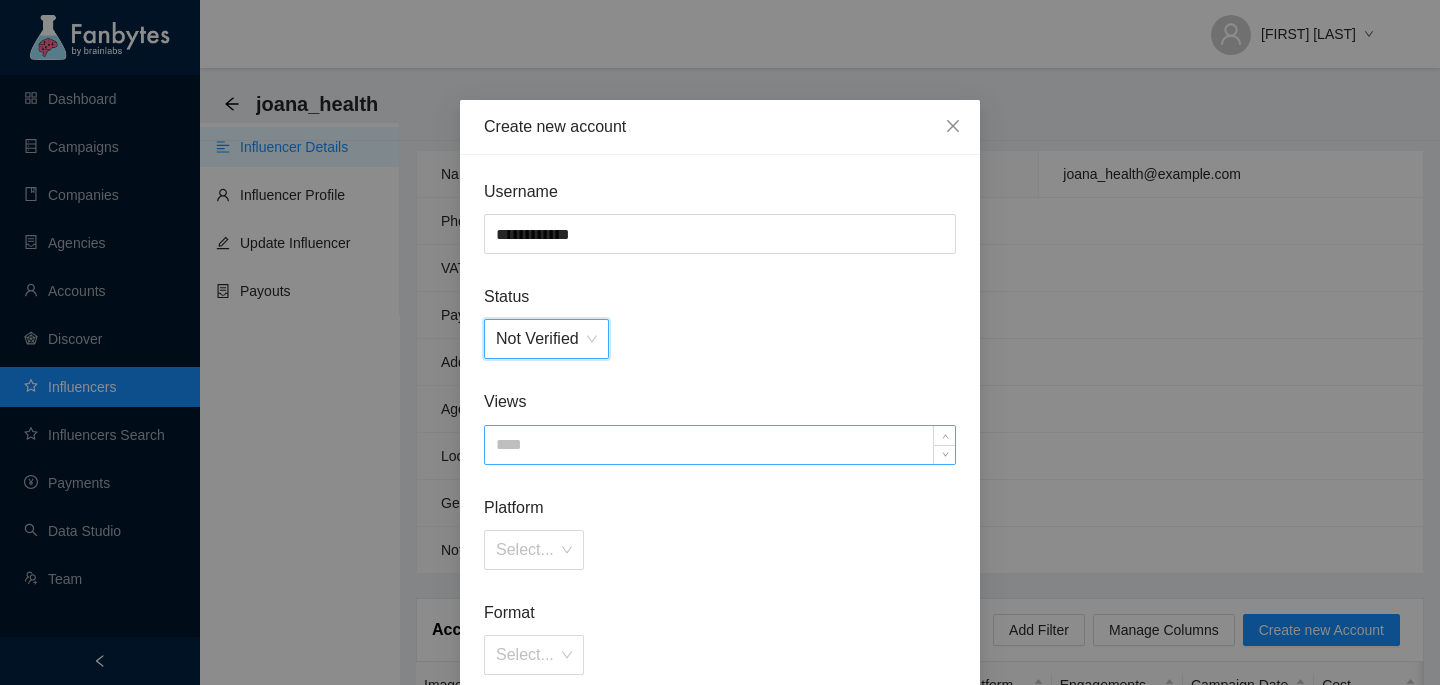 click at bounding box center [720, 445] 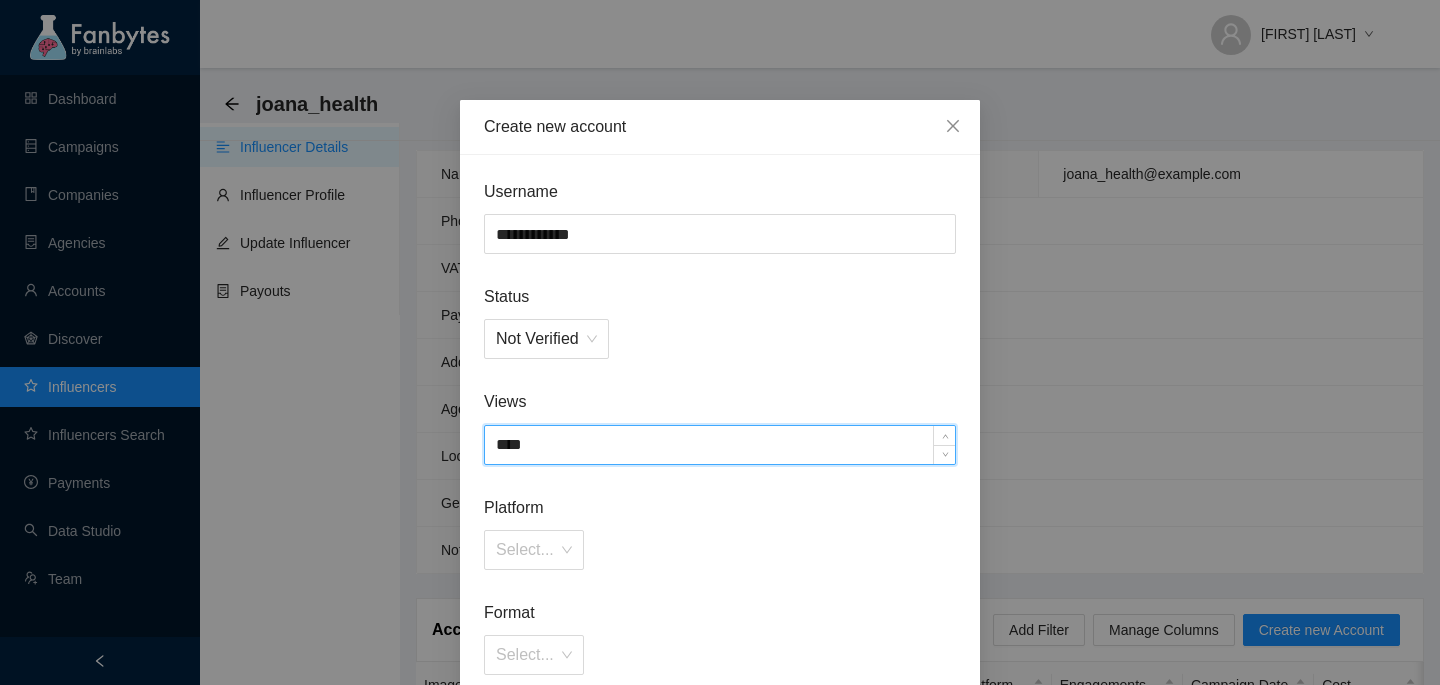 type on "****" 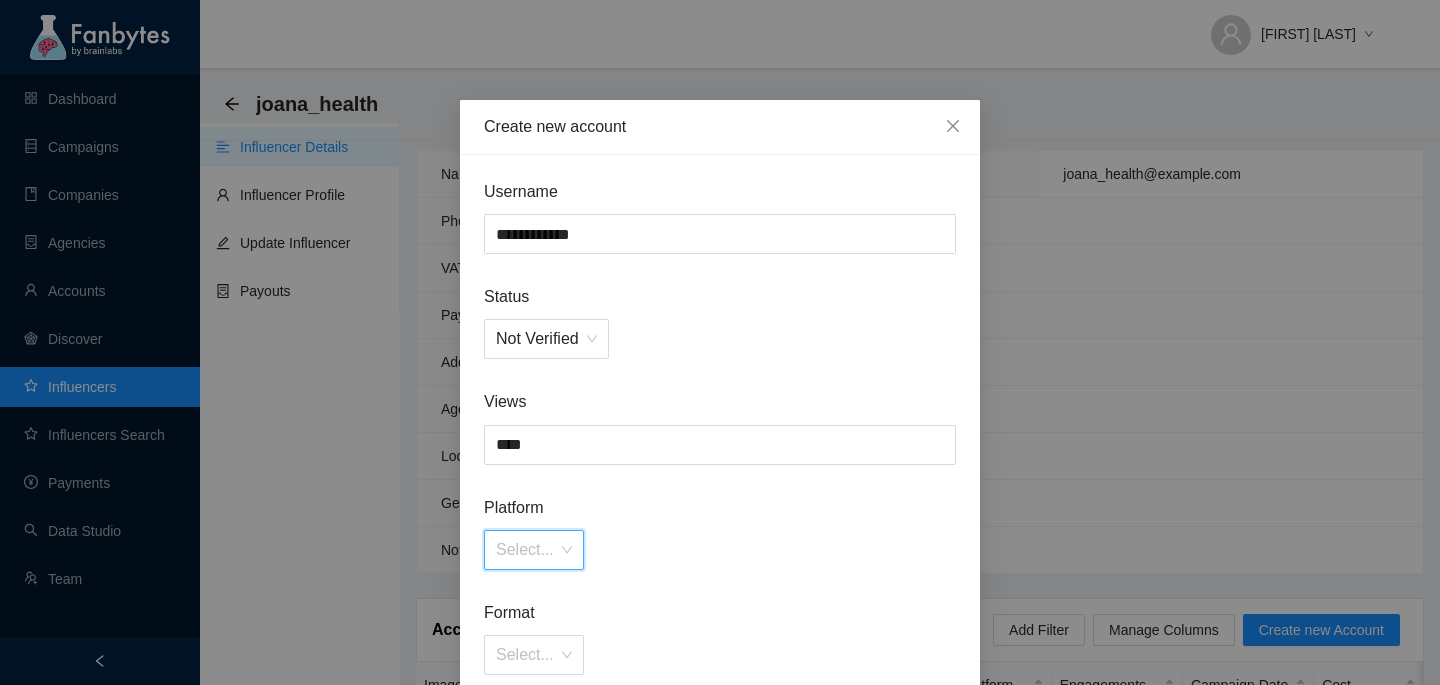 click at bounding box center [527, 550] 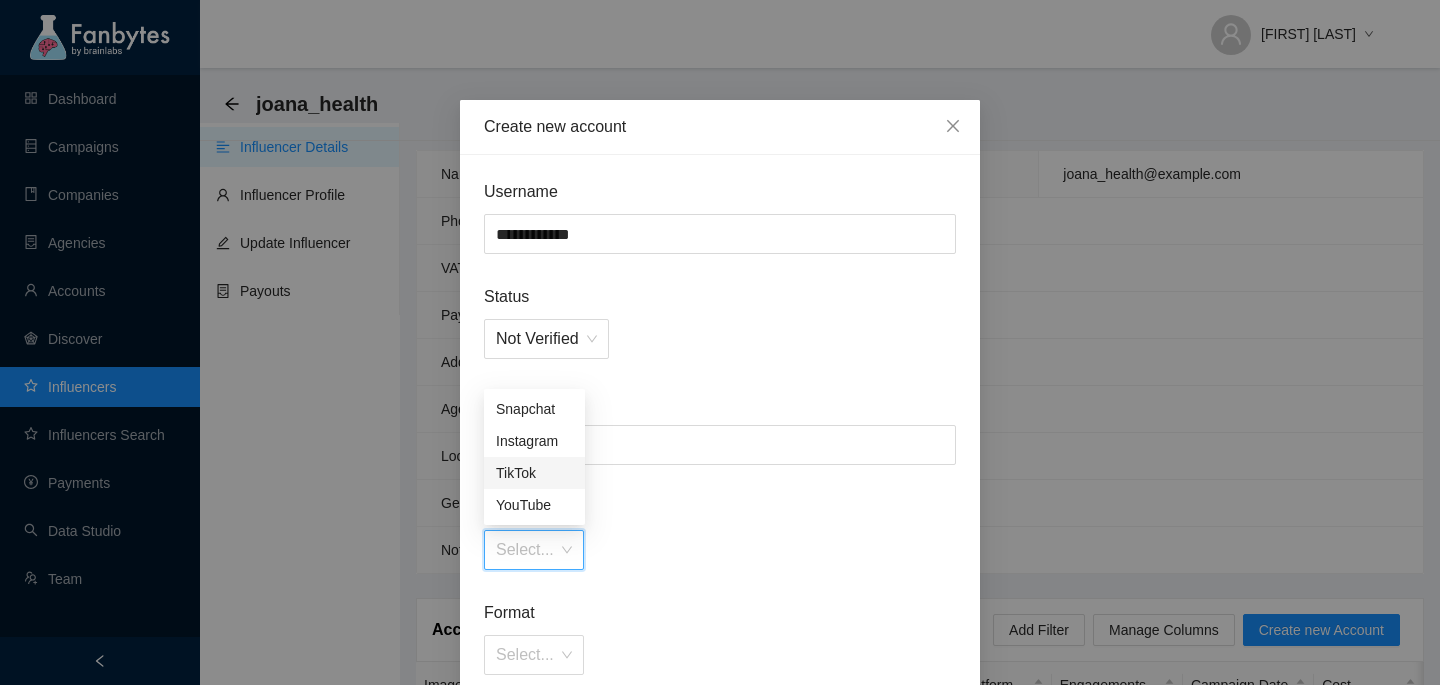click on "TikTok" at bounding box center (534, 473) 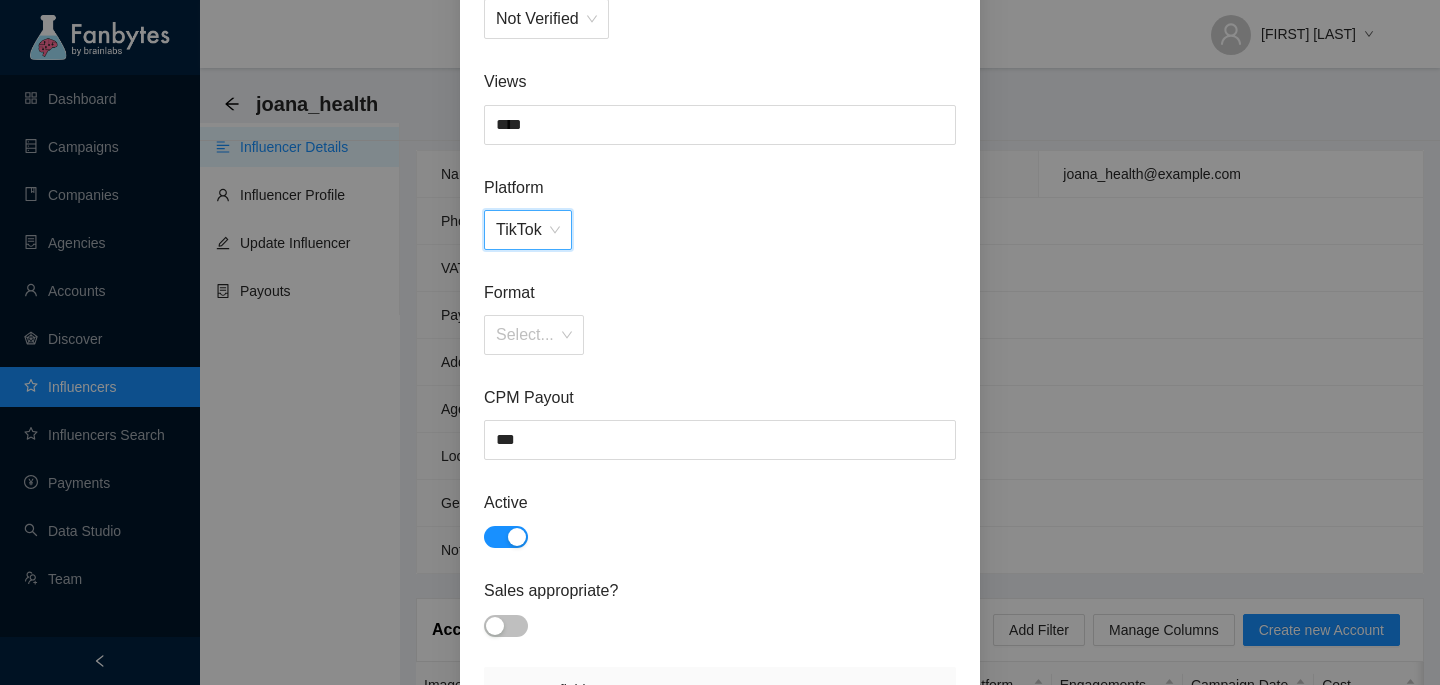 scroll, scrollTop: 349, scrollLeft: 0, axis: vertical 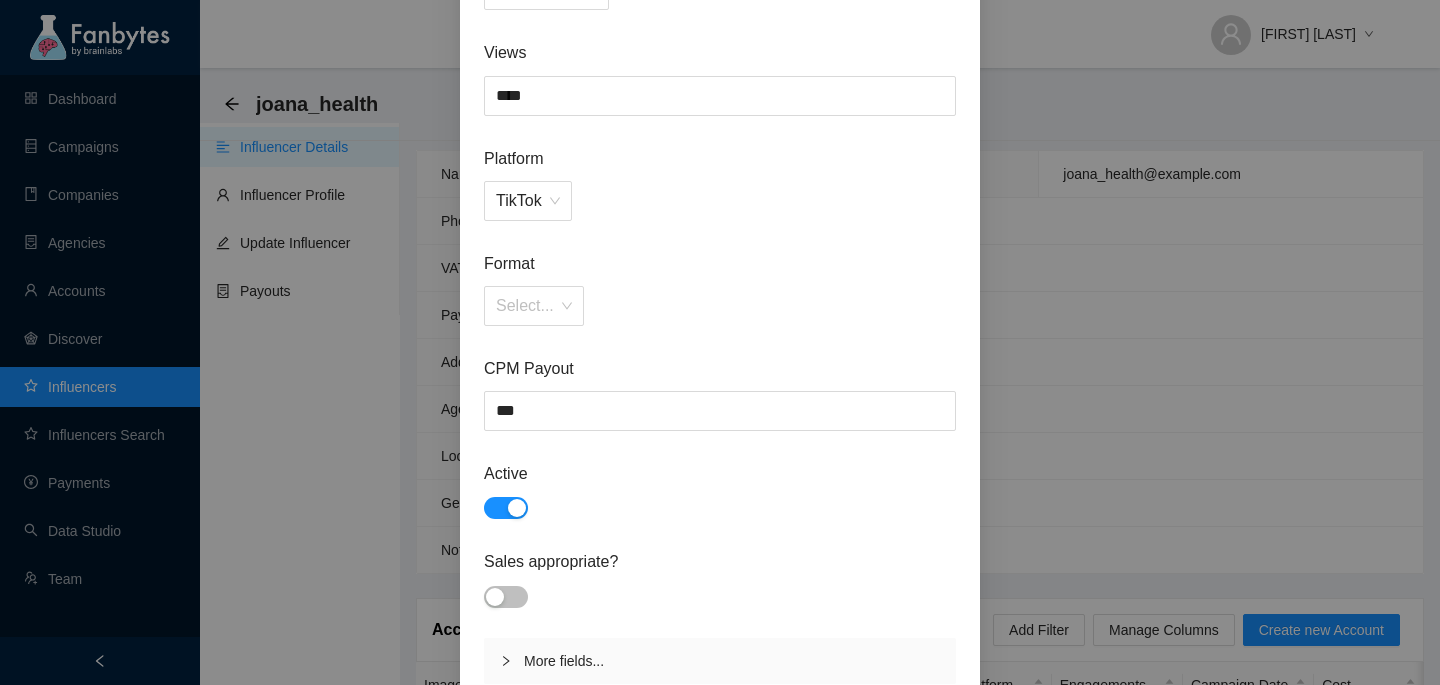 click on "**********" at bounding box center [720, 257] 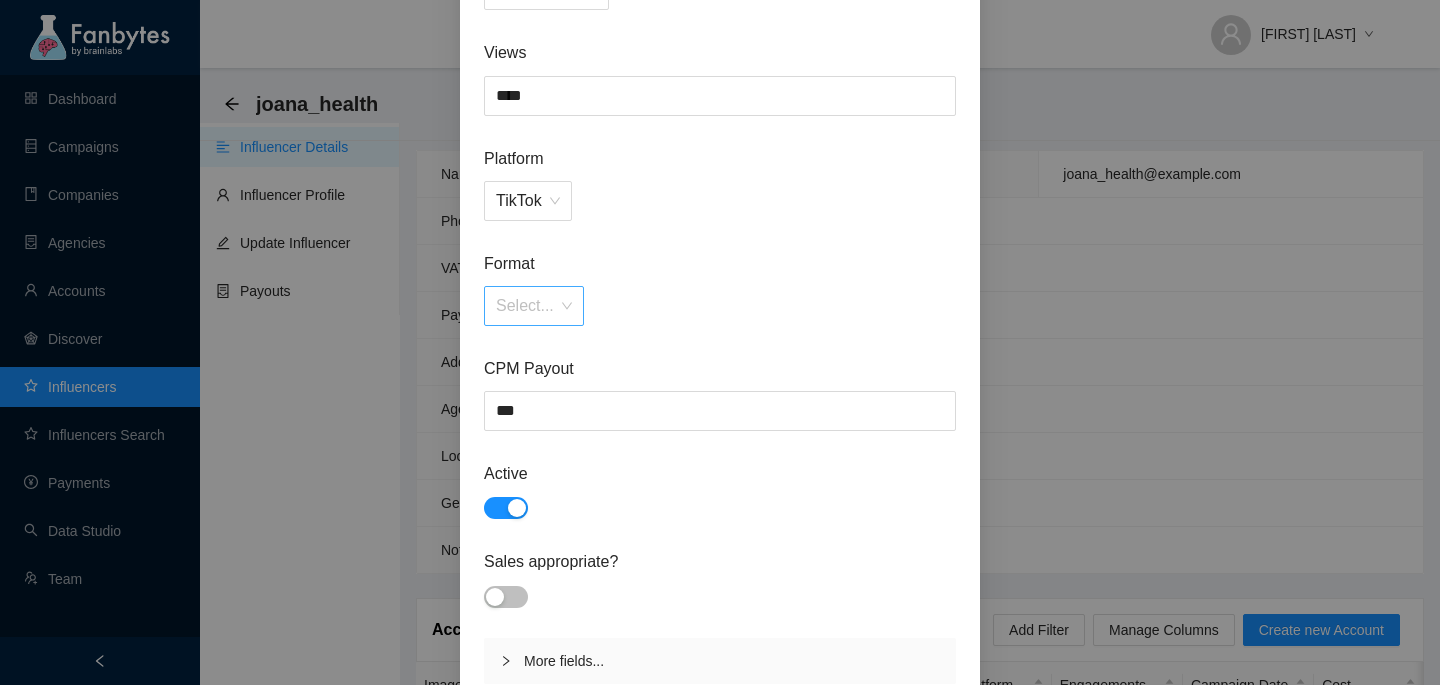 click at bounding box center (527, 306) 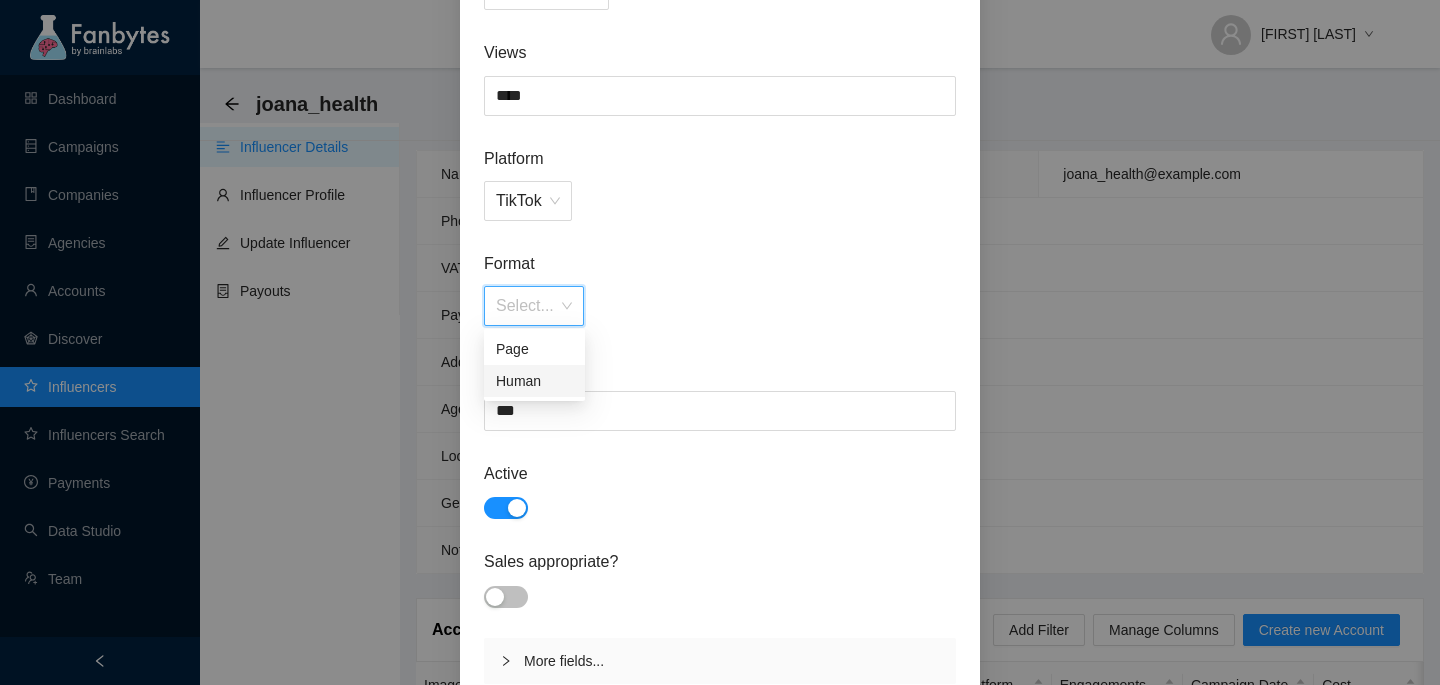 click on "Human" at bounding box center [534, 381] 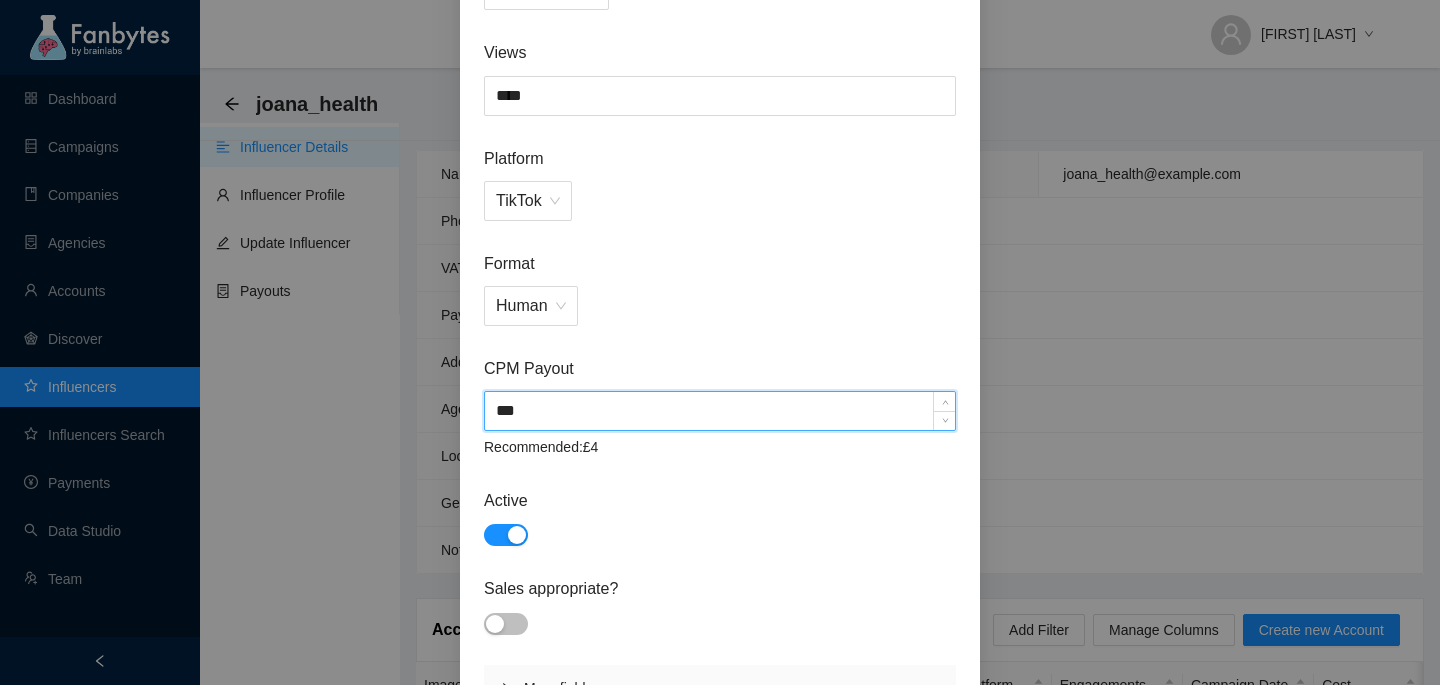click on "***" at bounding box center [720, 411] 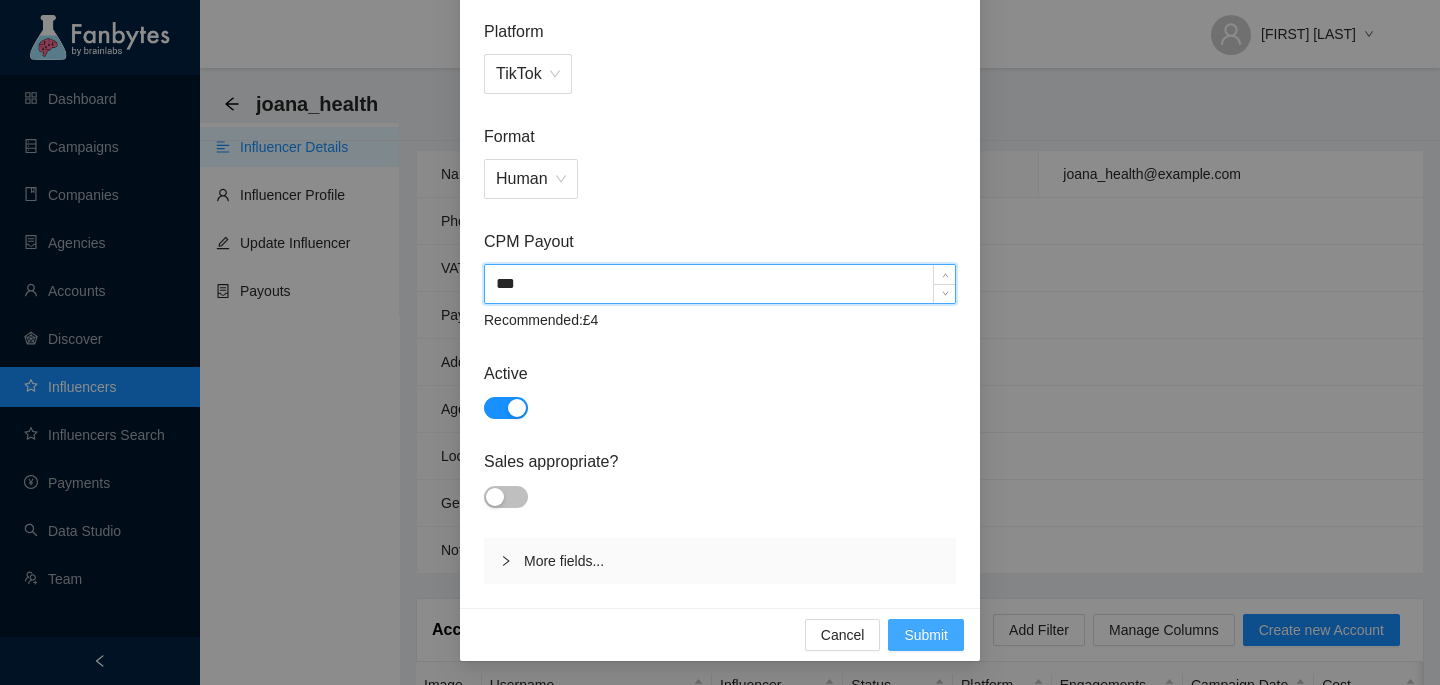 type on "***" 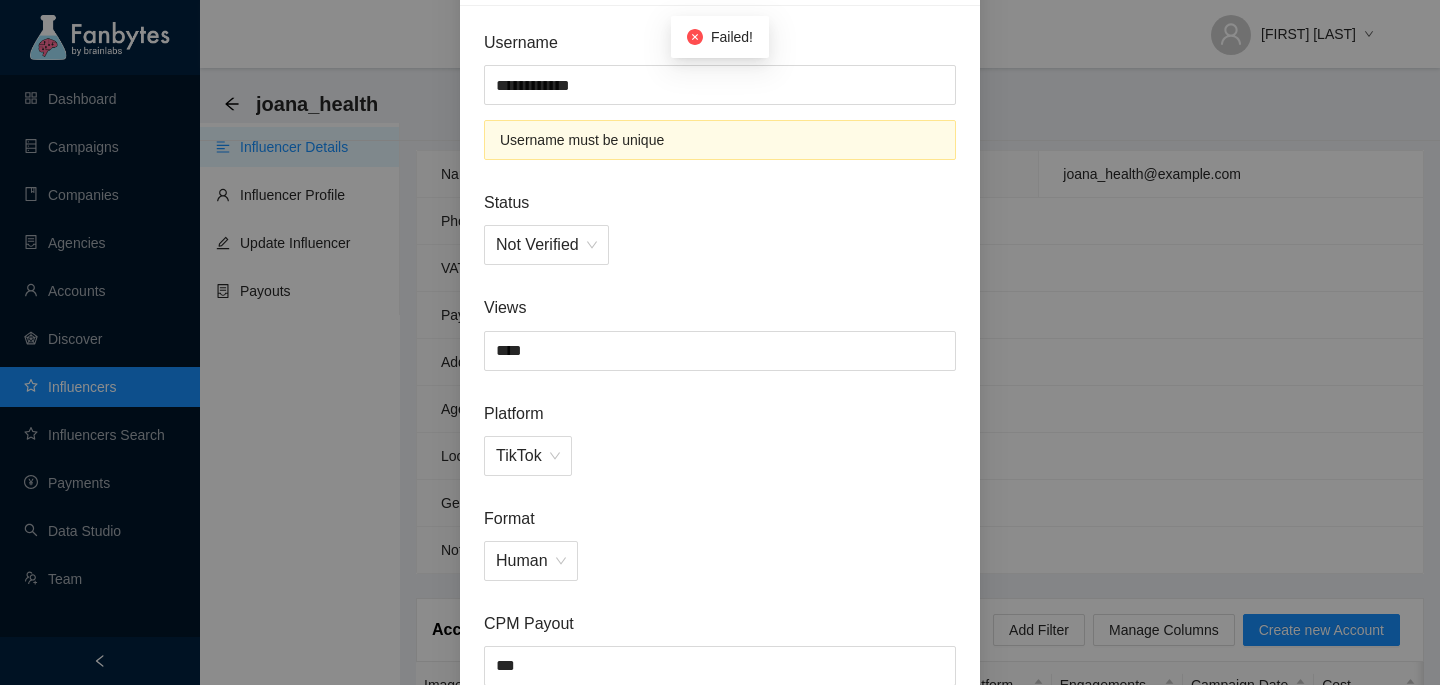 scroll, scrollTop: 0, scrollLeft: 0, axis: both 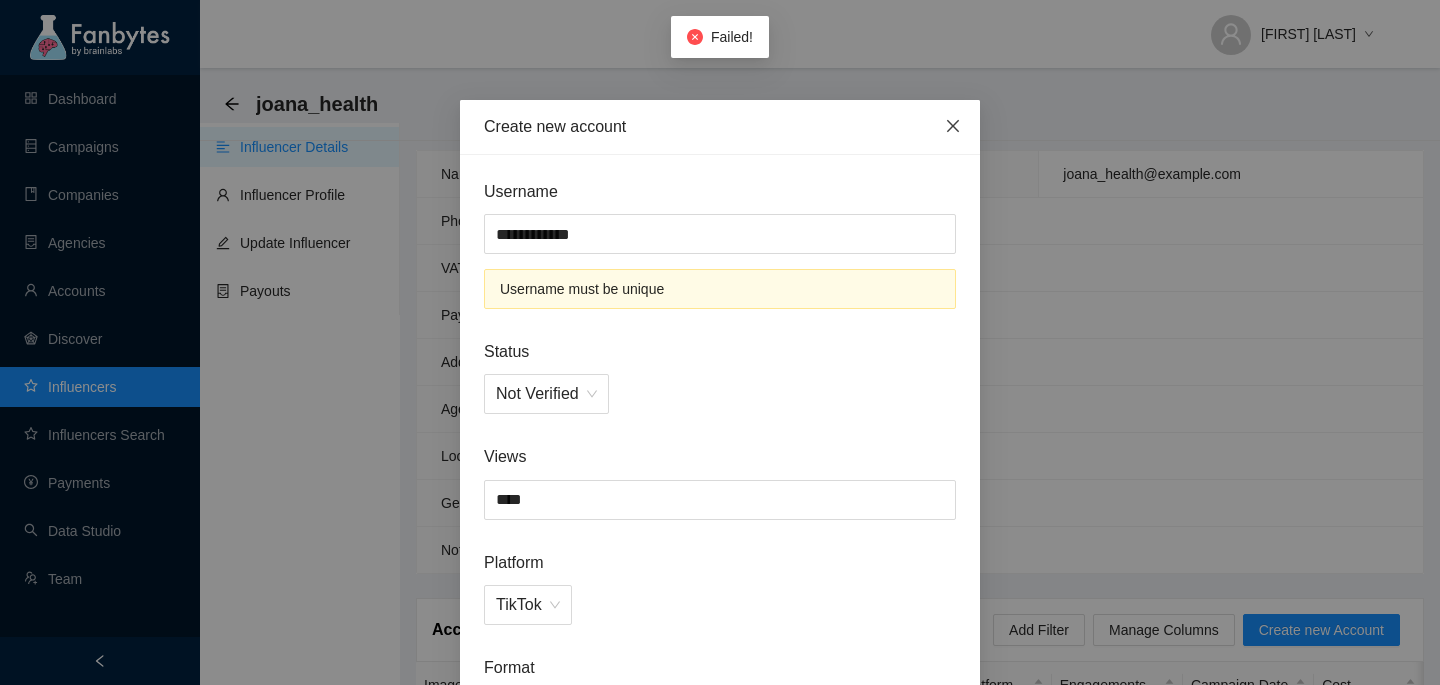 click 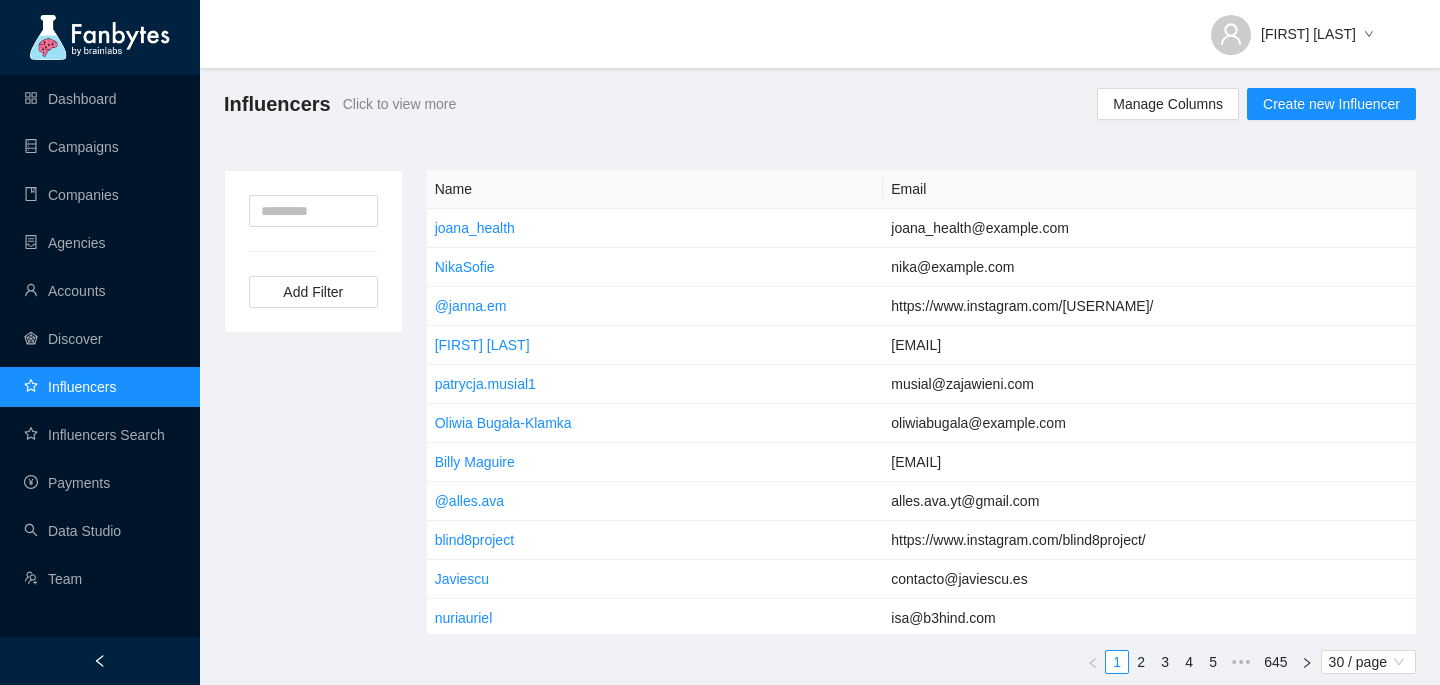 scroll, scrollTop: 5, scrollLeft: 0, axis: vertical 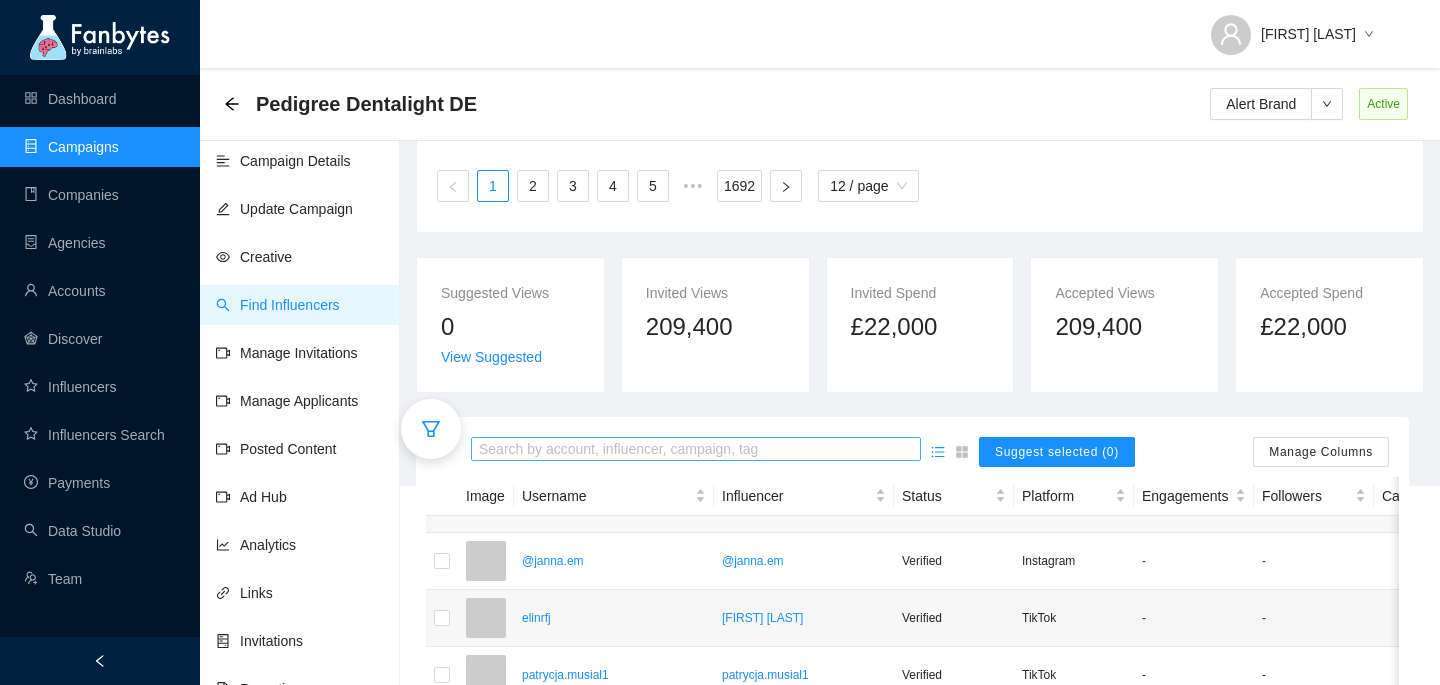 click at bounding box center [696, 450] 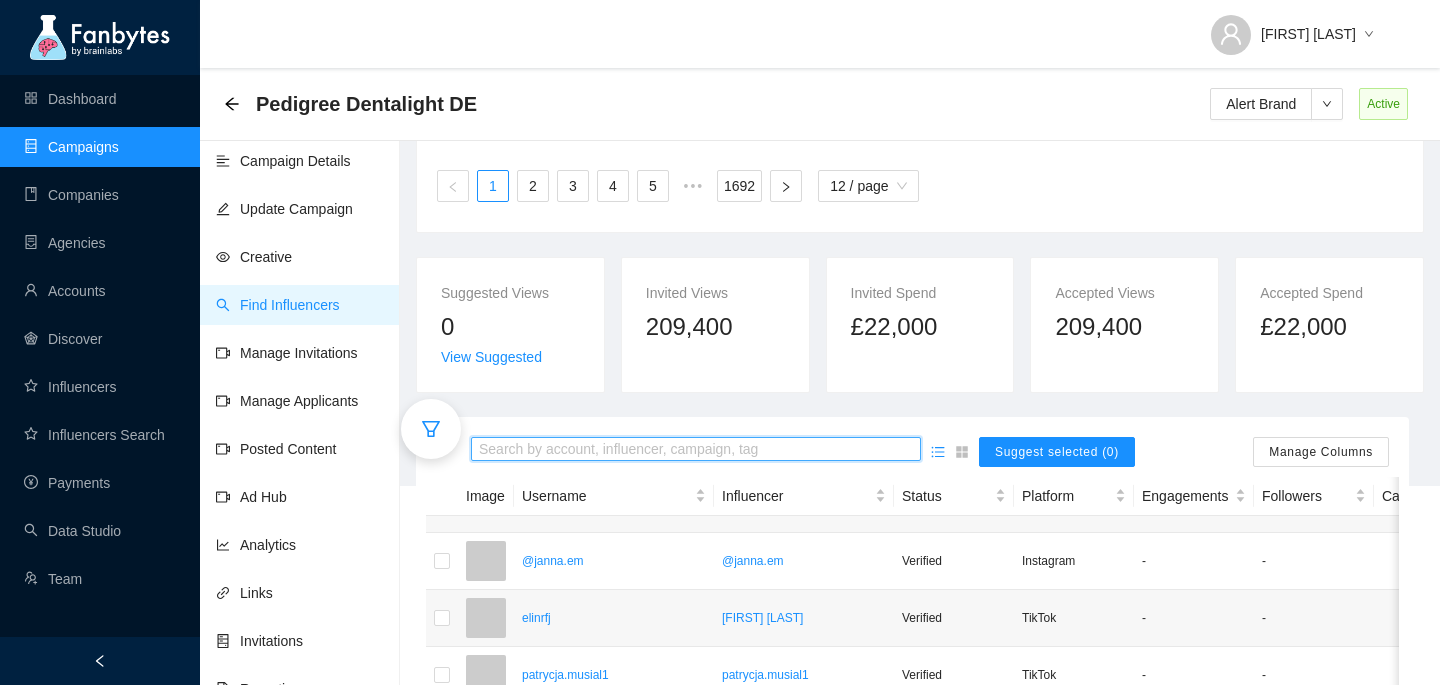 paste on "**********" 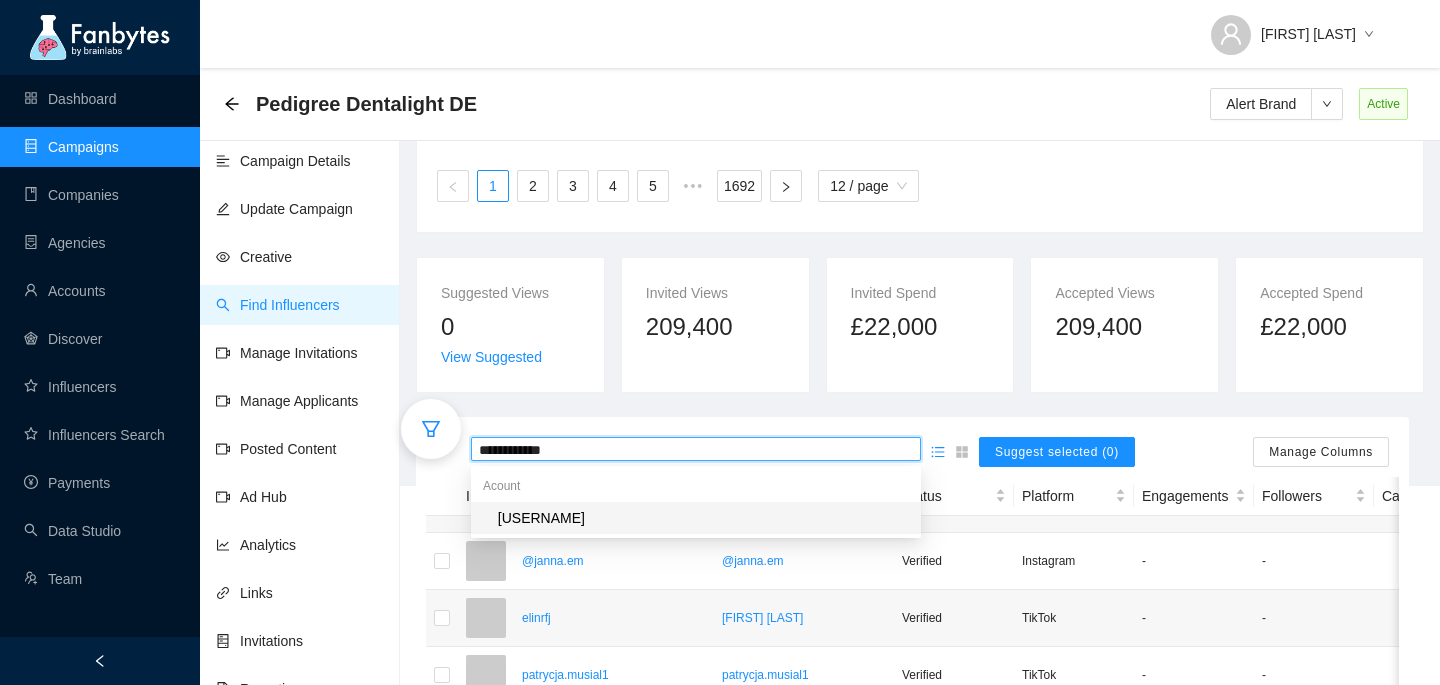 click on "[USERNAME]" at bounding box center [541, 518] 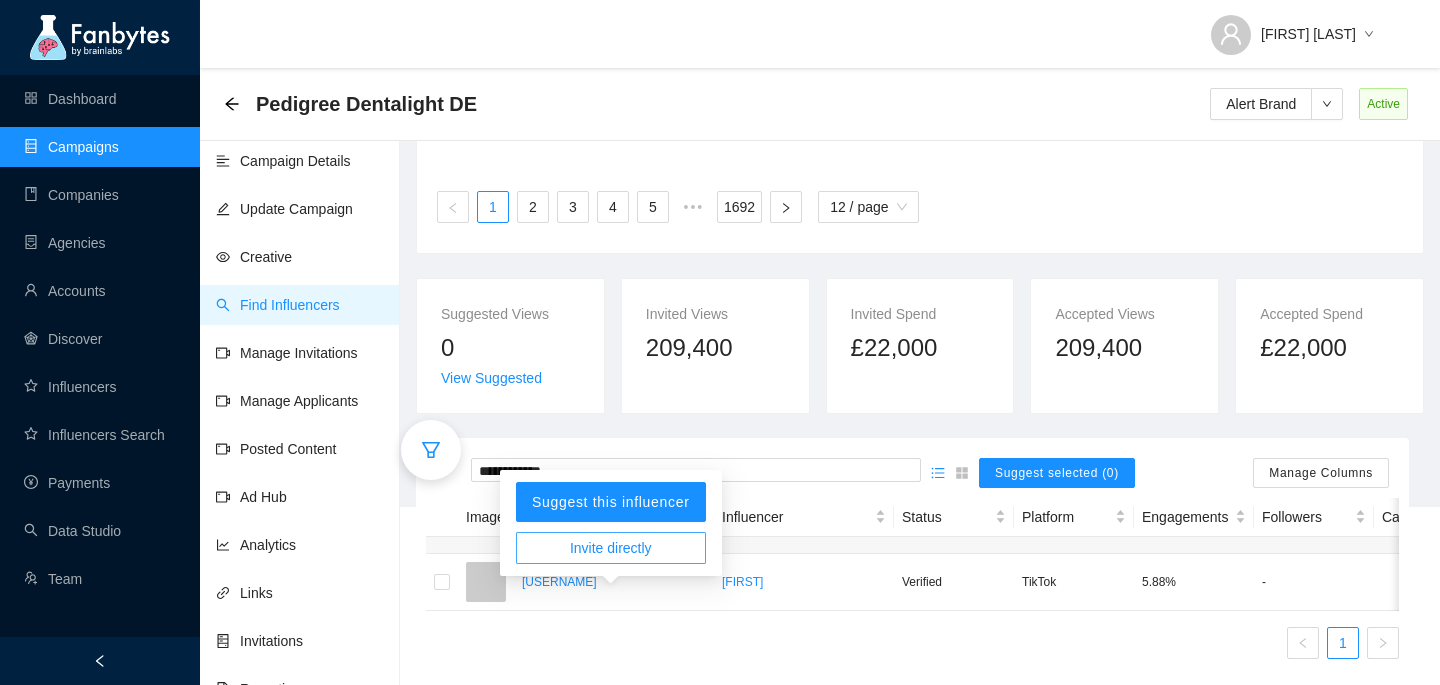 click on "Invite directly" at bounding box center [611, 548] 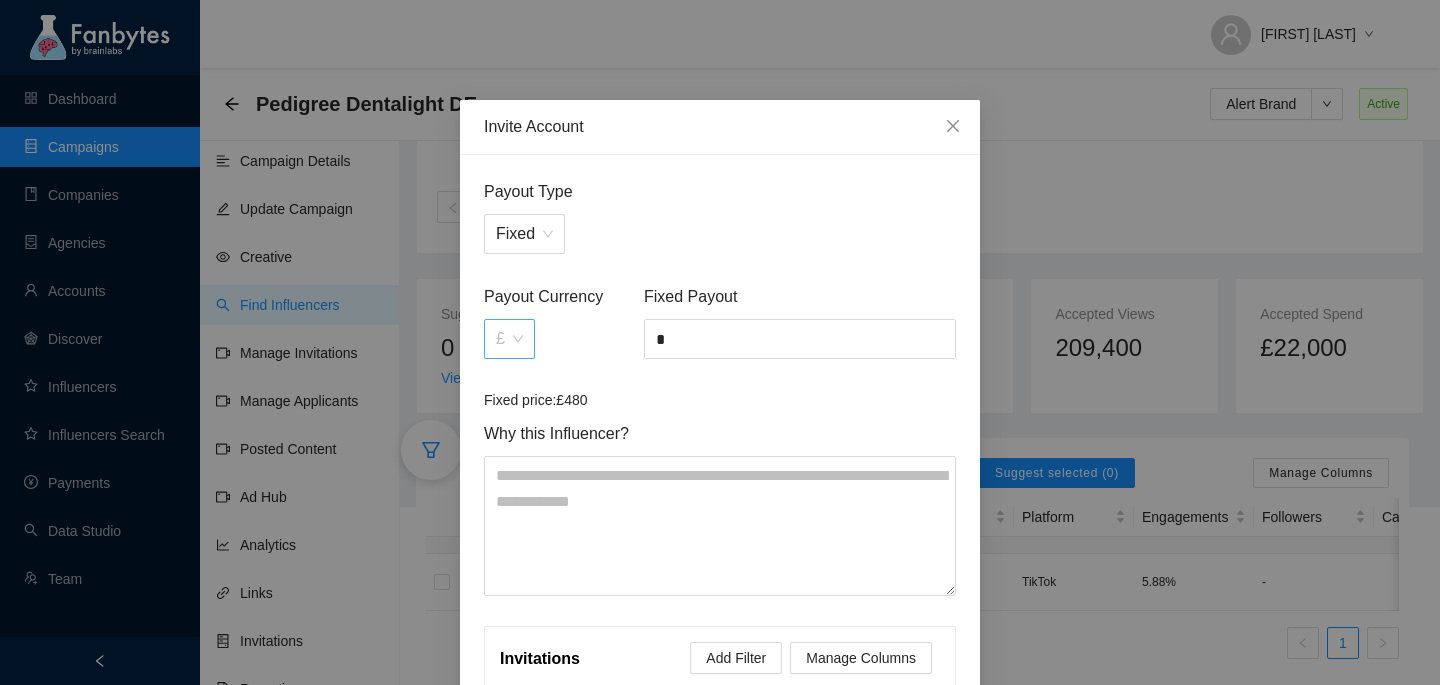 click on "£" at bounding box center (509, 339) 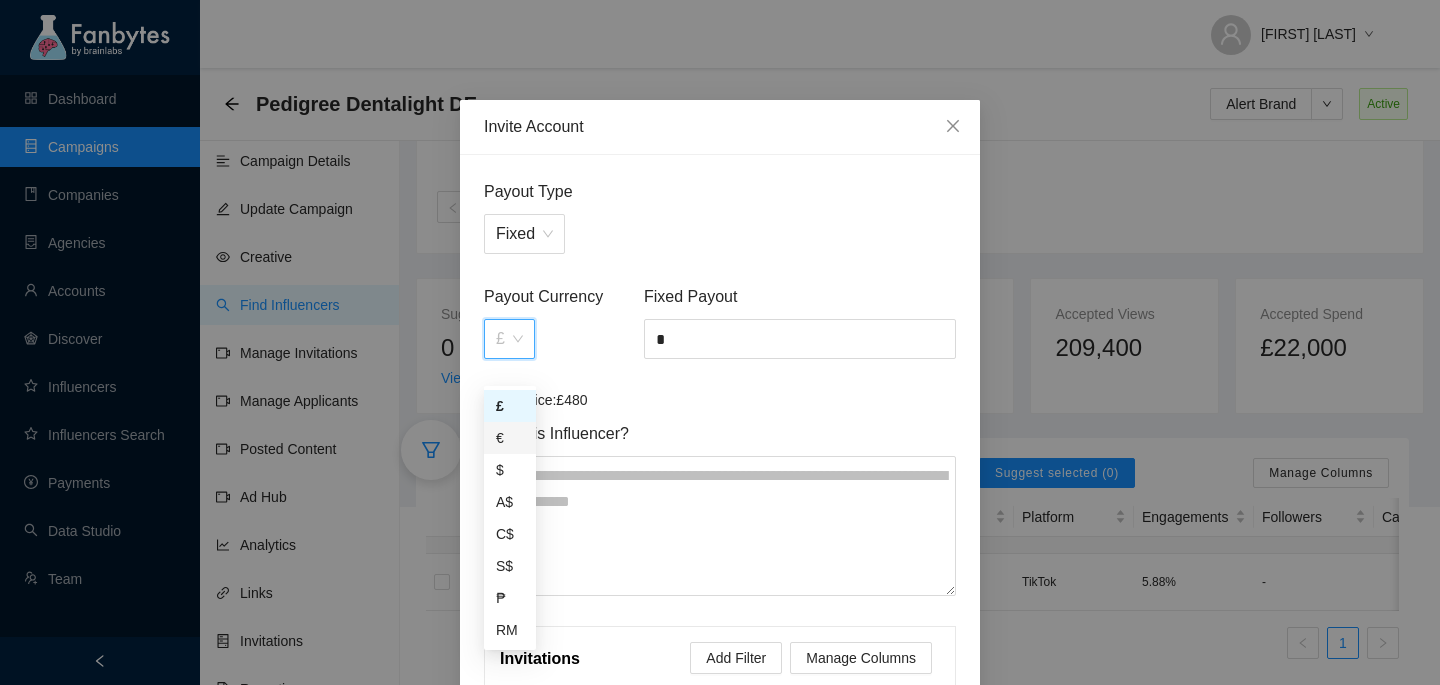 click on "€" at bounding box center (510, 438) 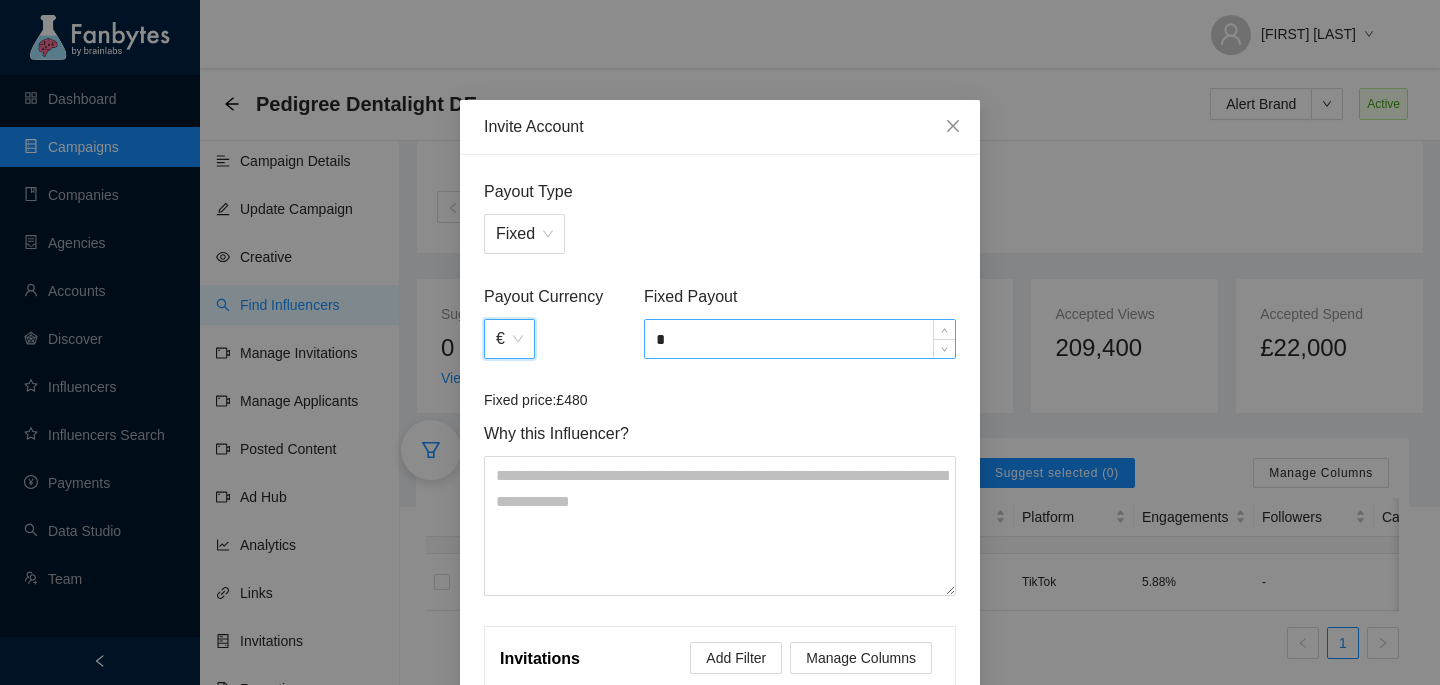 click on "*" at bounding box center [800, 339] 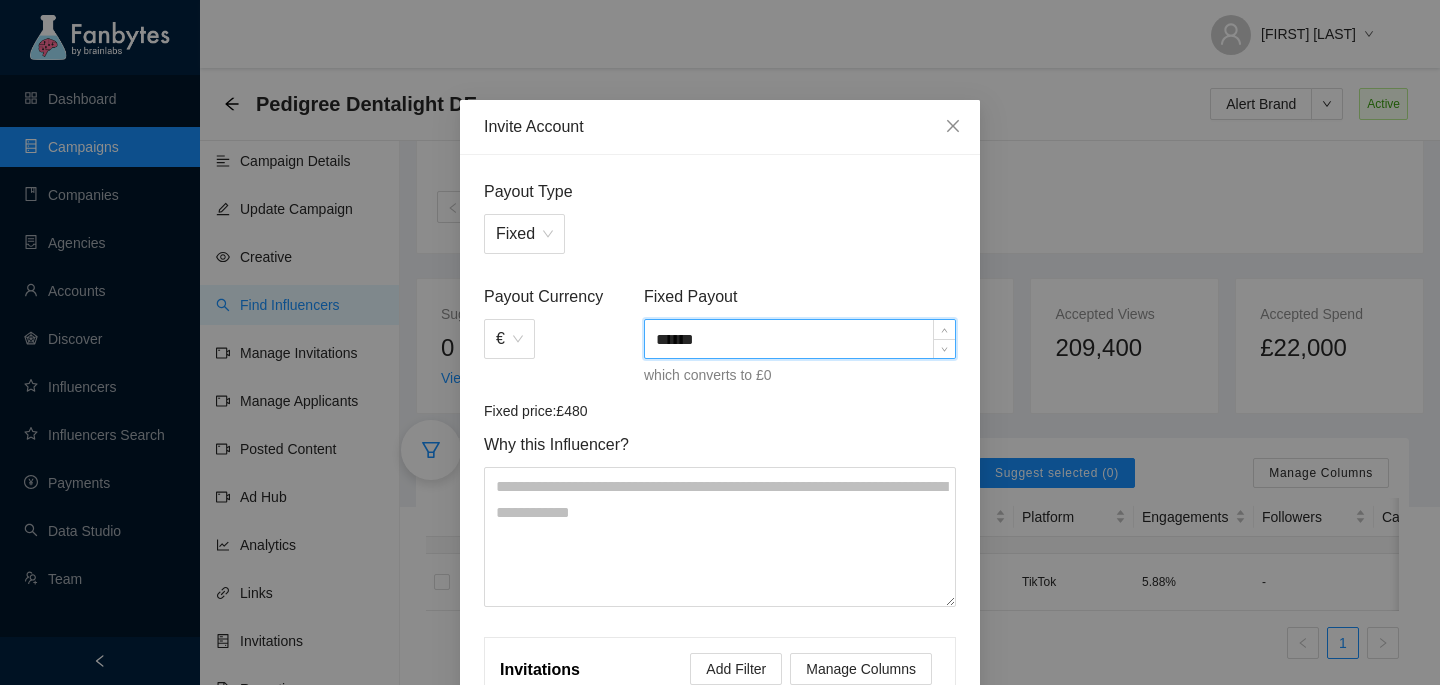 scroll, scrollTop: 267, scrollLeft: 0, axis: vertical 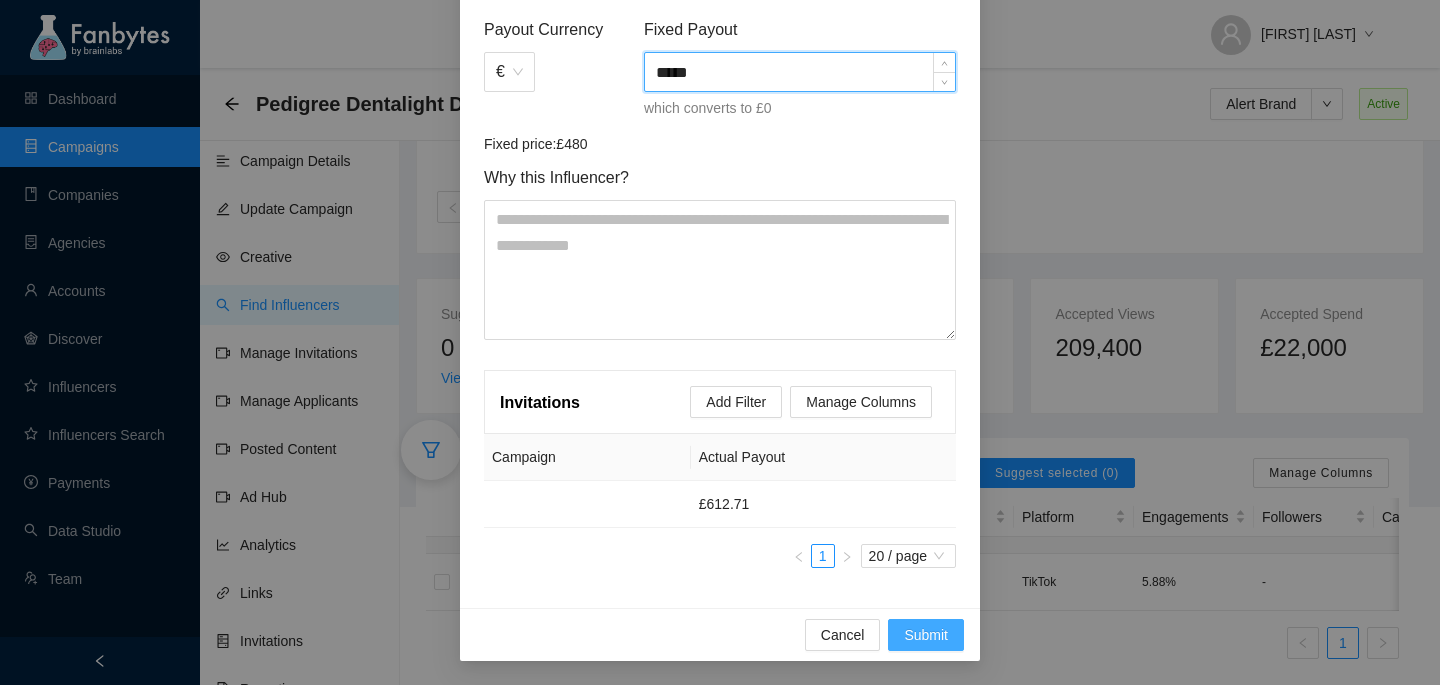 type on "*****" 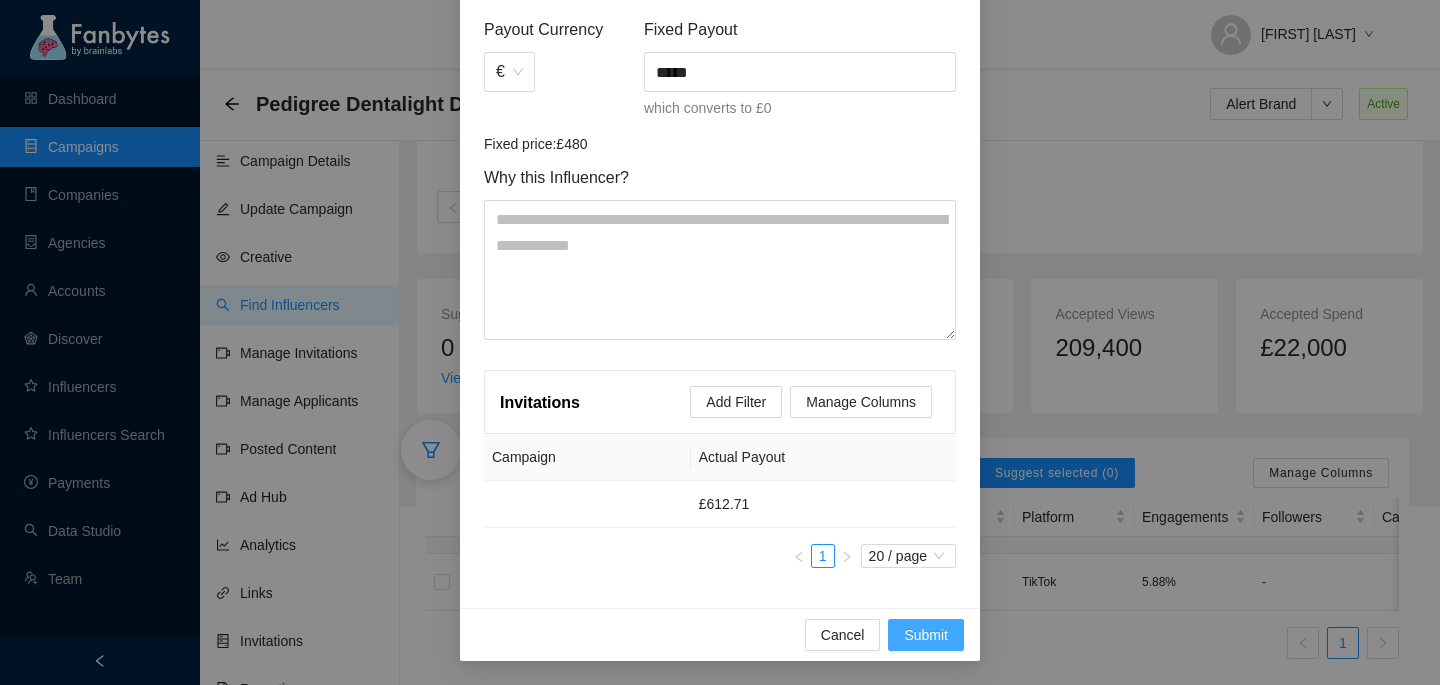 click on "Submit" at bounding box center (926, 635) 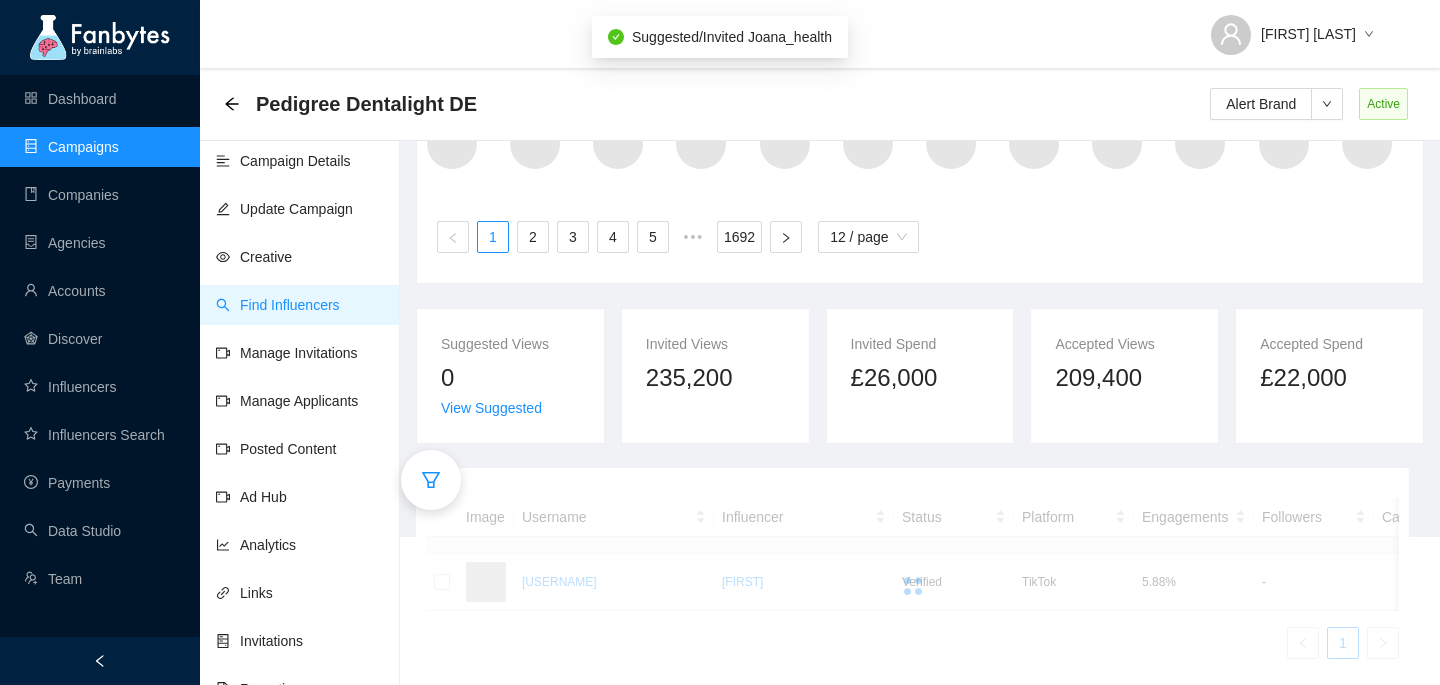 click on "Manage Invitations" at bounding box center [287, 353] 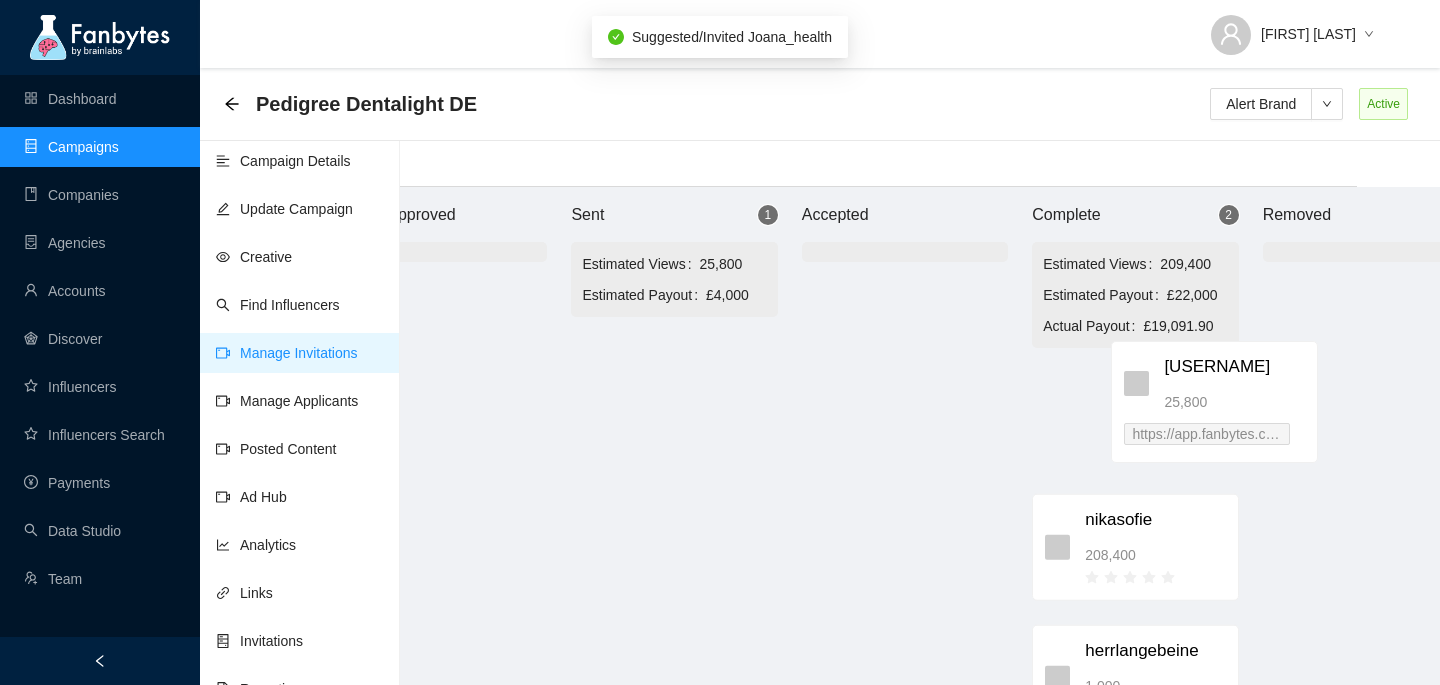 drag, startPoint x: 745, startPoint y: 380, endPoint x: 1207, endPoint y: 383, distance: 462.00974 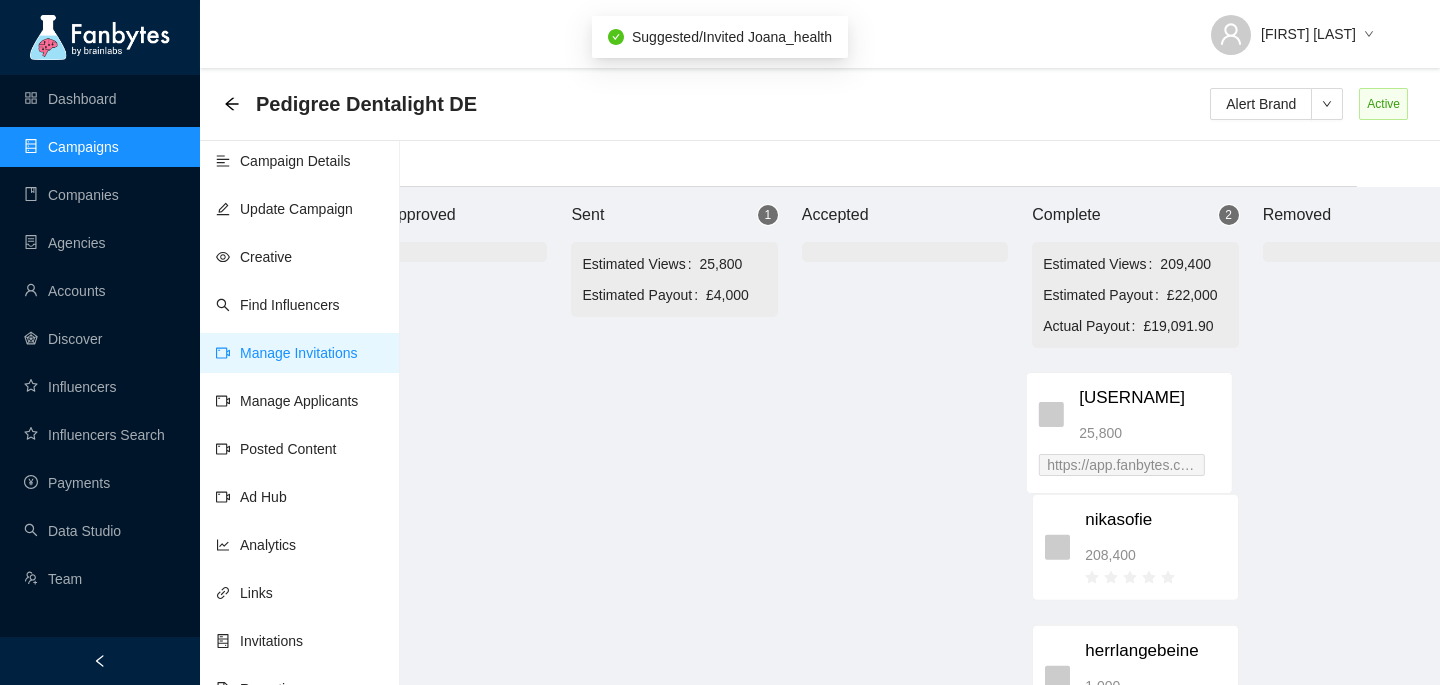 scroll, scrollTop: 20, scrollLeft: 89, axis: both 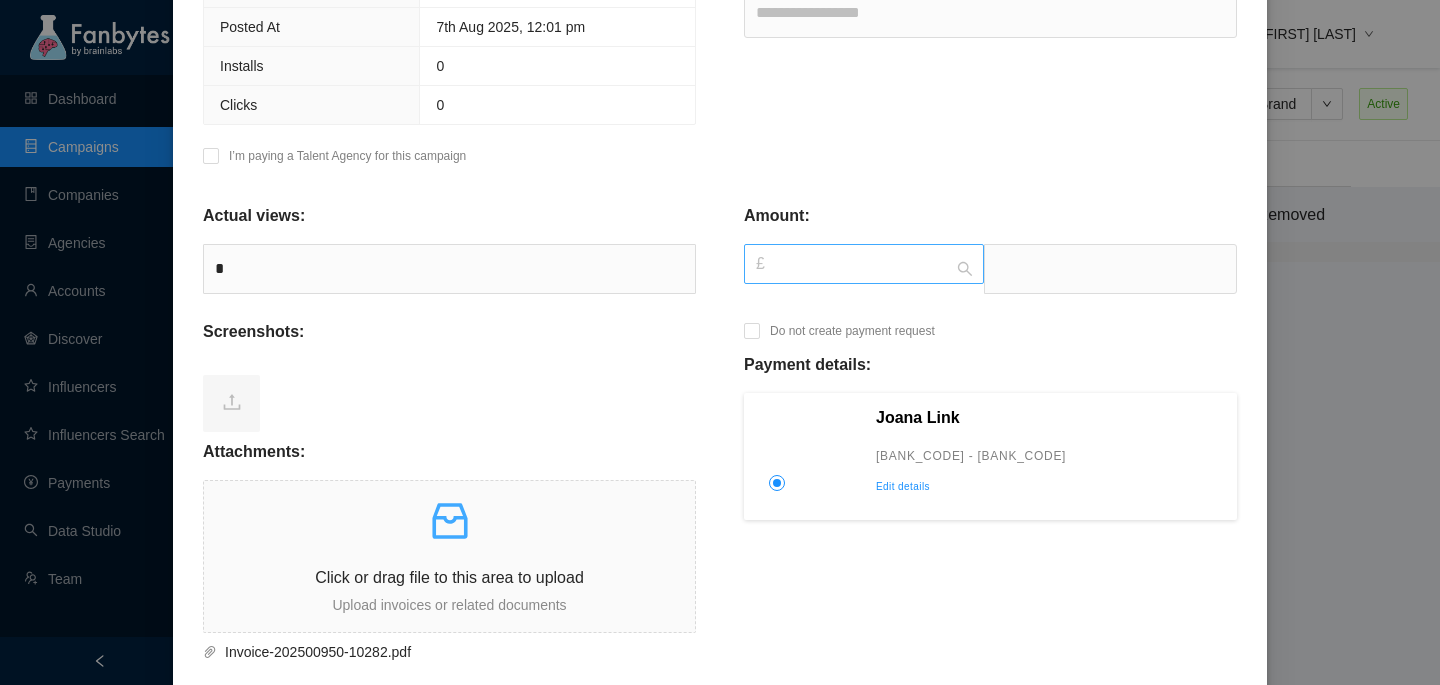 click on "£" at bounding box center [864, 264] 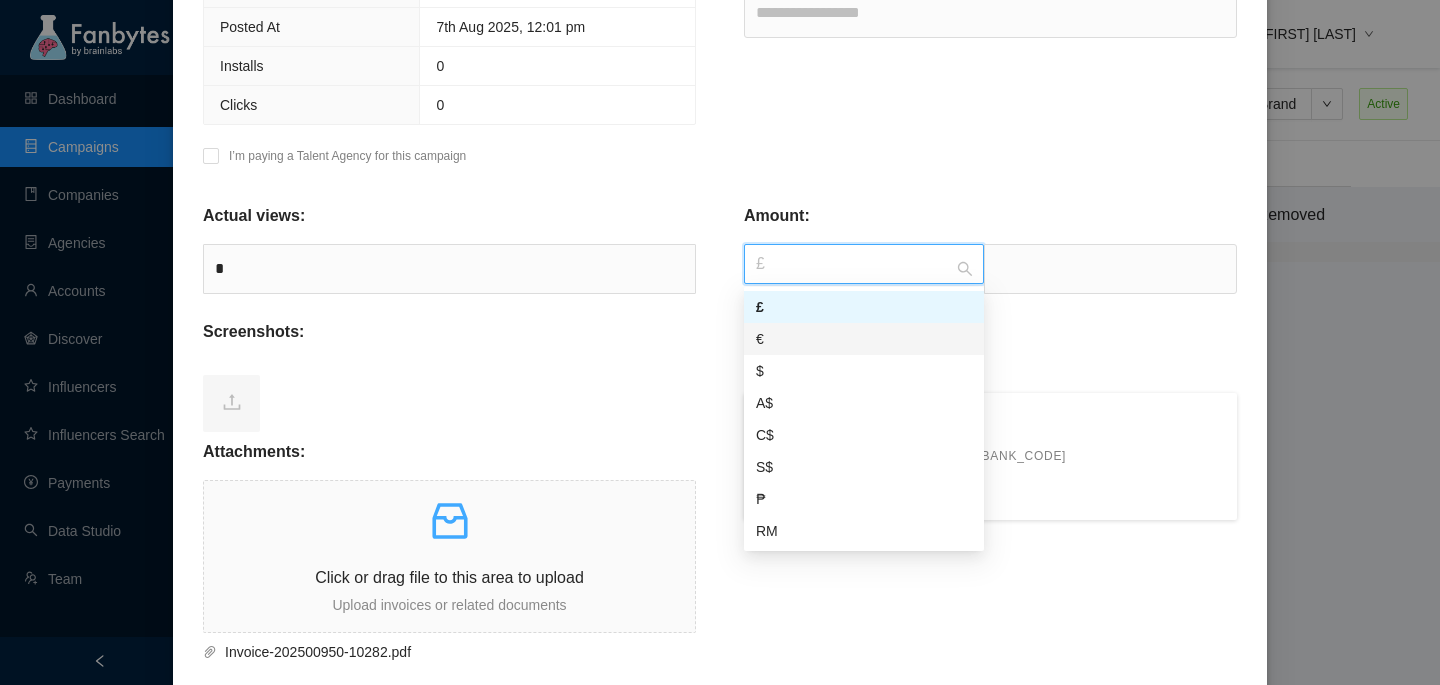 drag, startPoint x: 843, startPoint y: 333, endPoint x: 1093, endPoint y: 244, distance: 265.36957 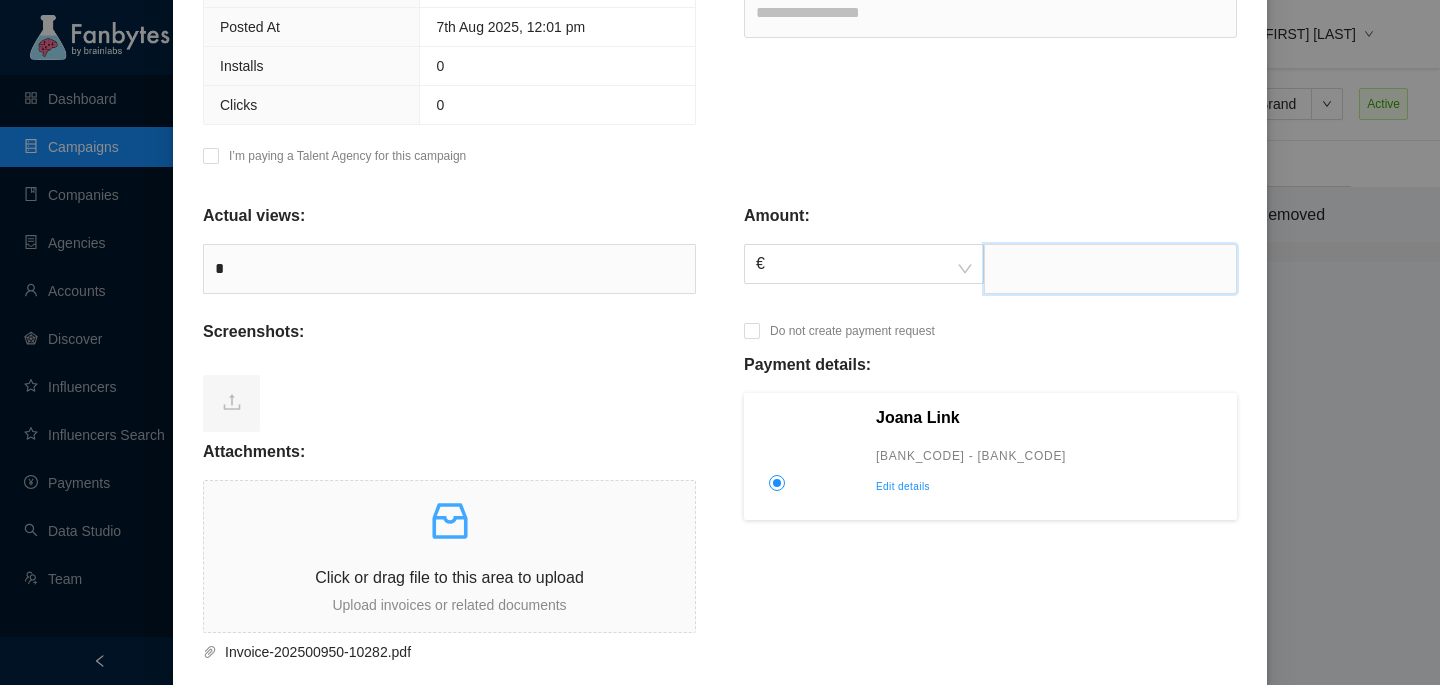 click at bounding box center (1110, 269) 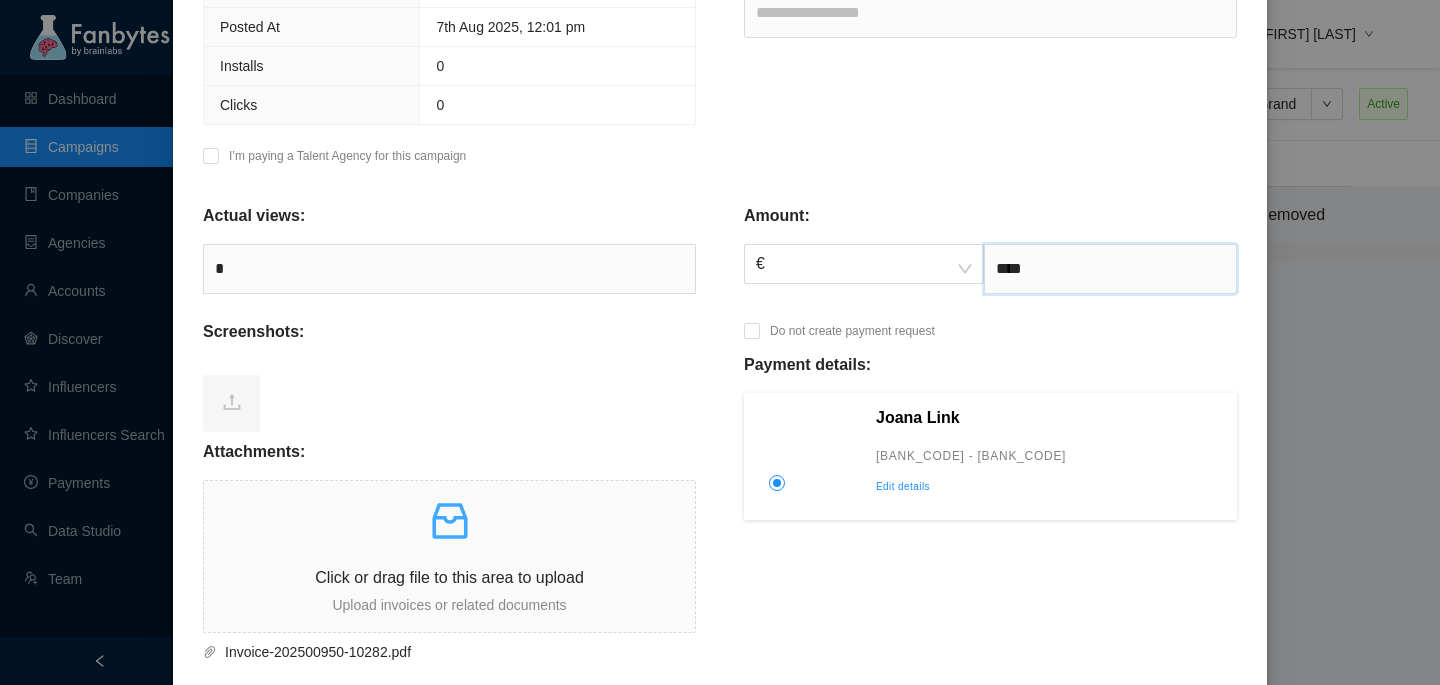 type on "****" 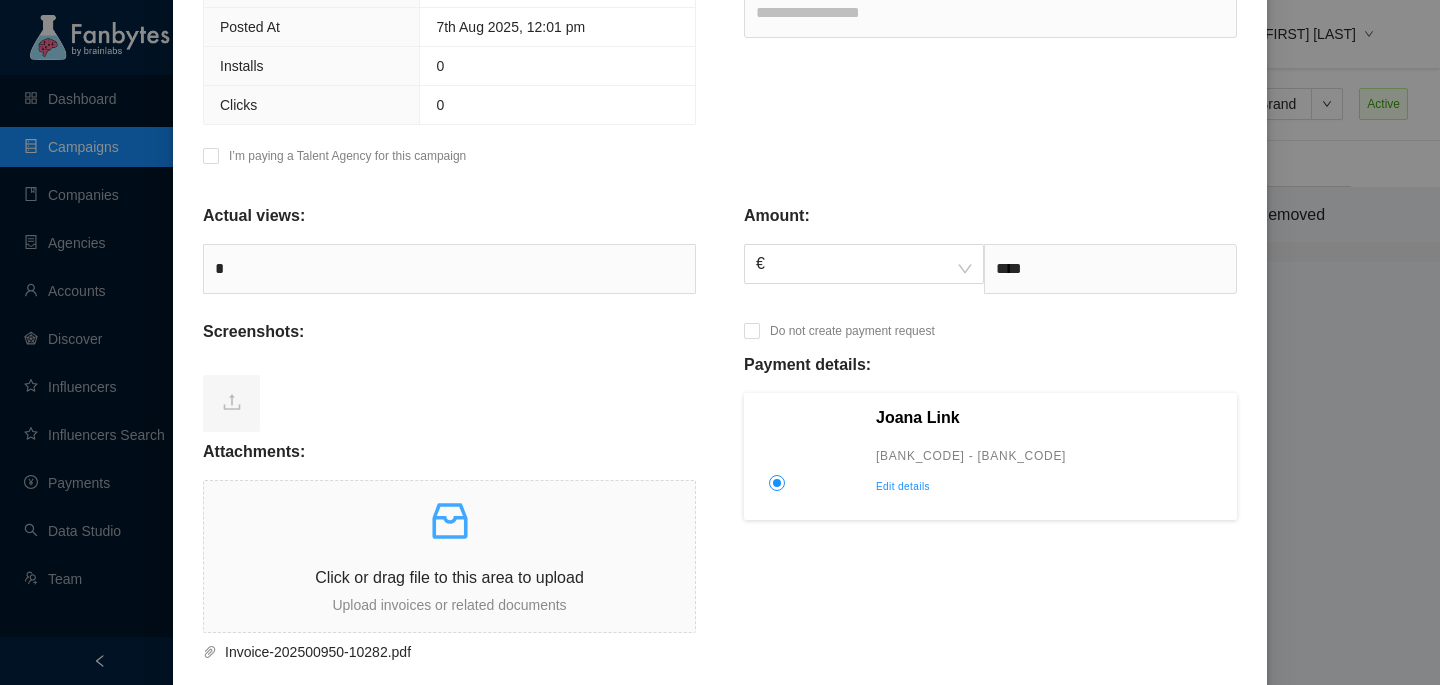click on "Edit details" at bounding box center [1050, 487] 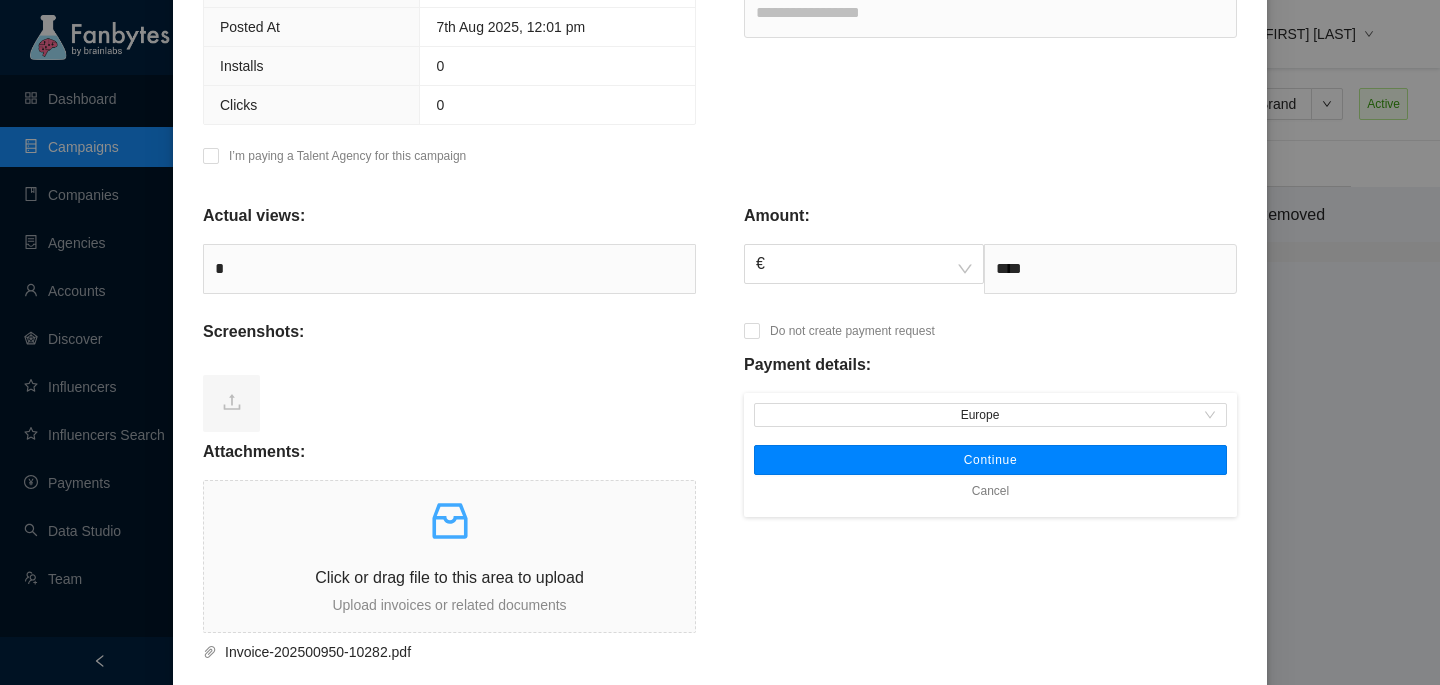 click on "Continue" at bounding box center (991, 460) 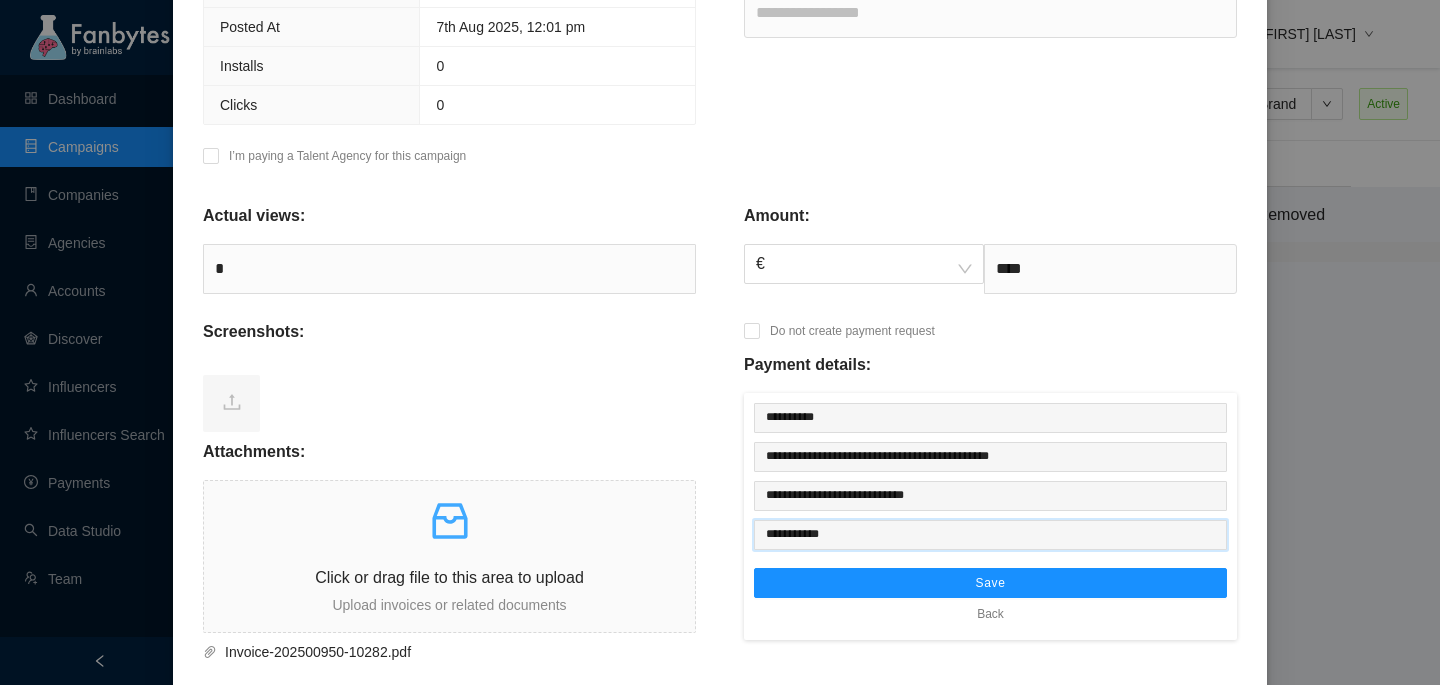 click on "**********" at bounding box center [990, 535] 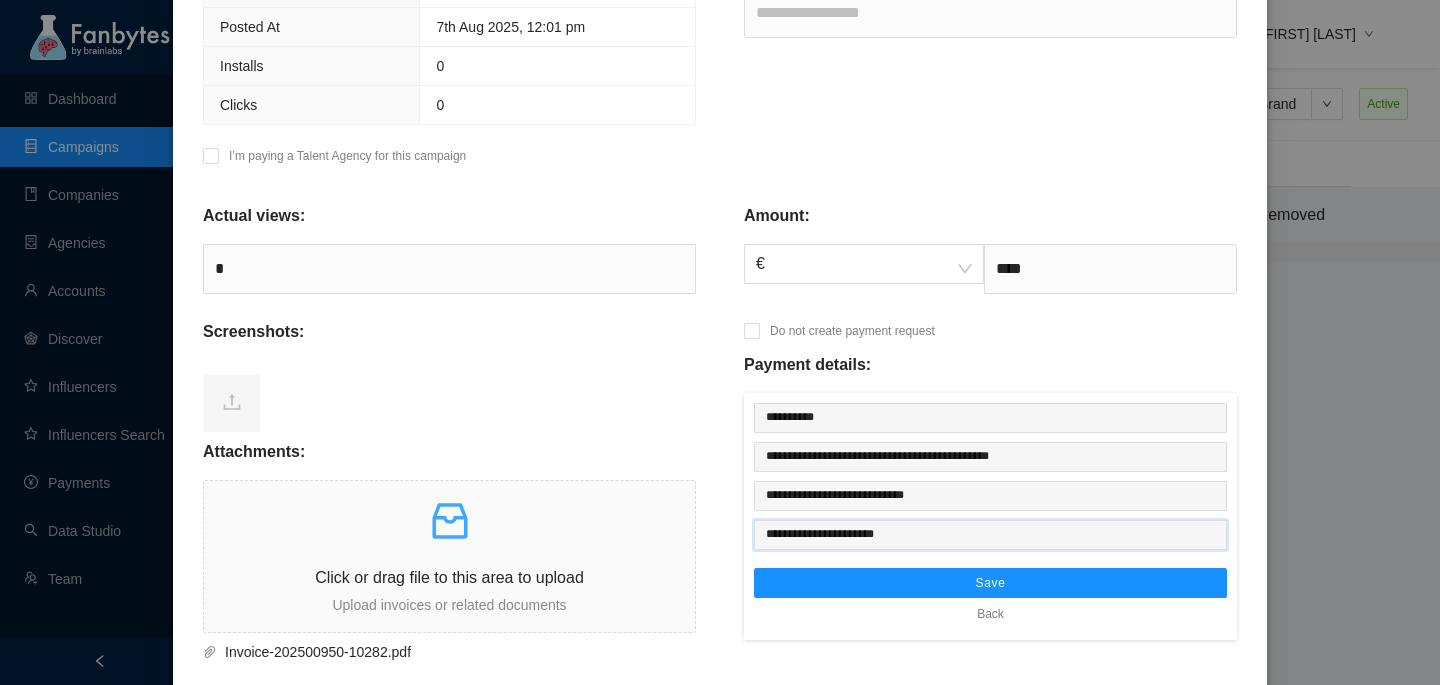 click on "**********" at bounding box center (990, 535) 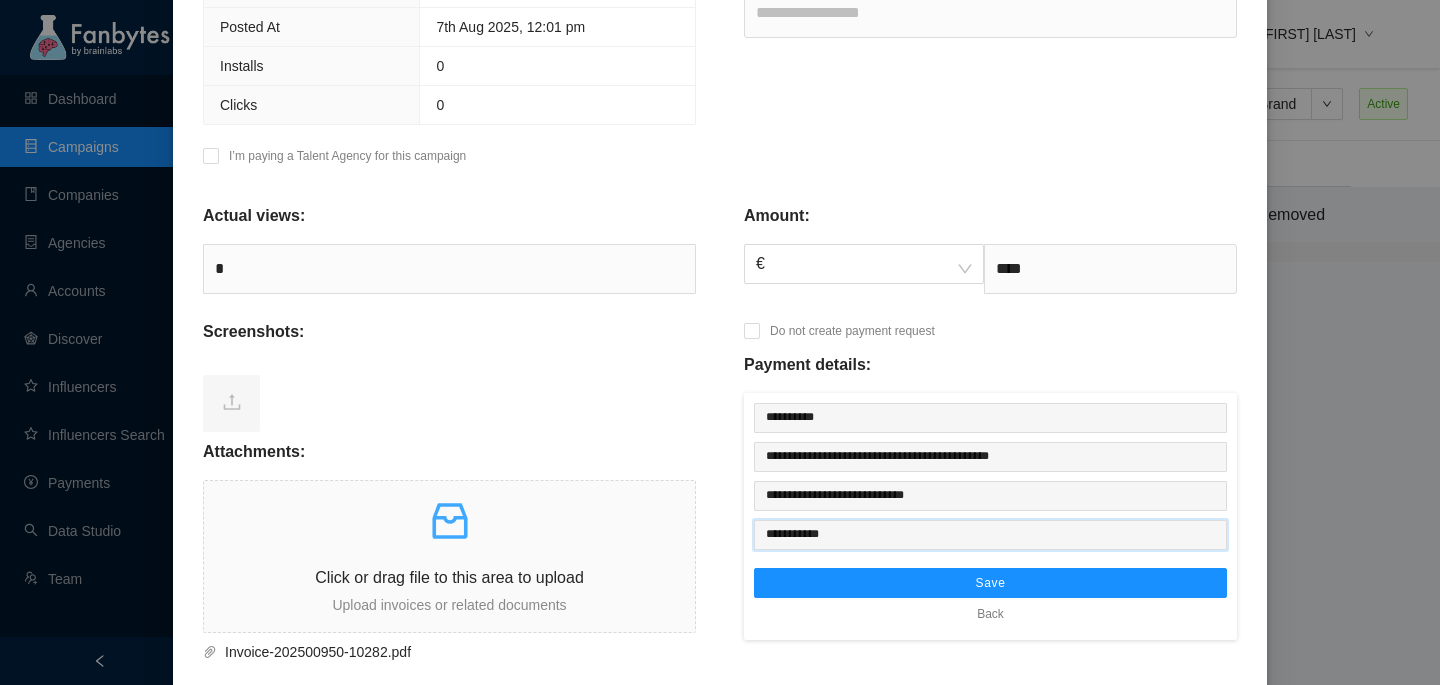 type on "**********" 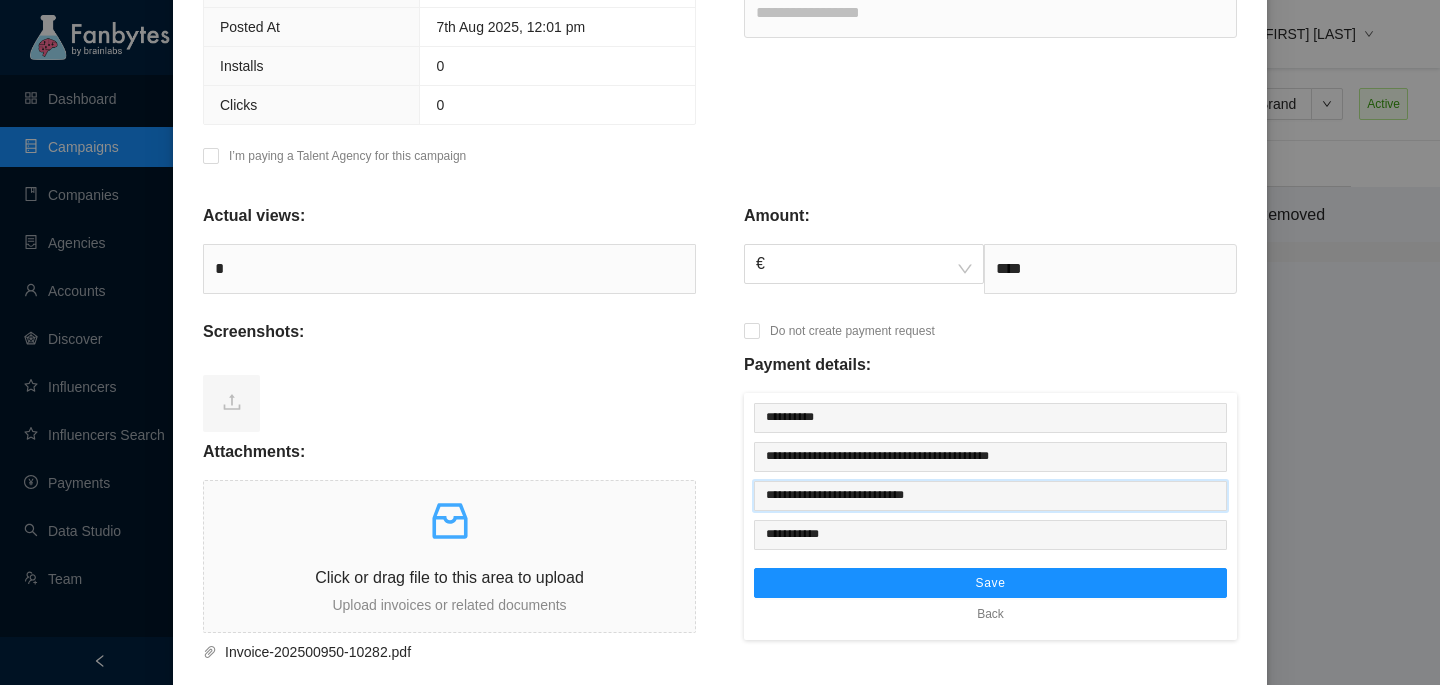 click on "**********" at bounding box center (990, 496) 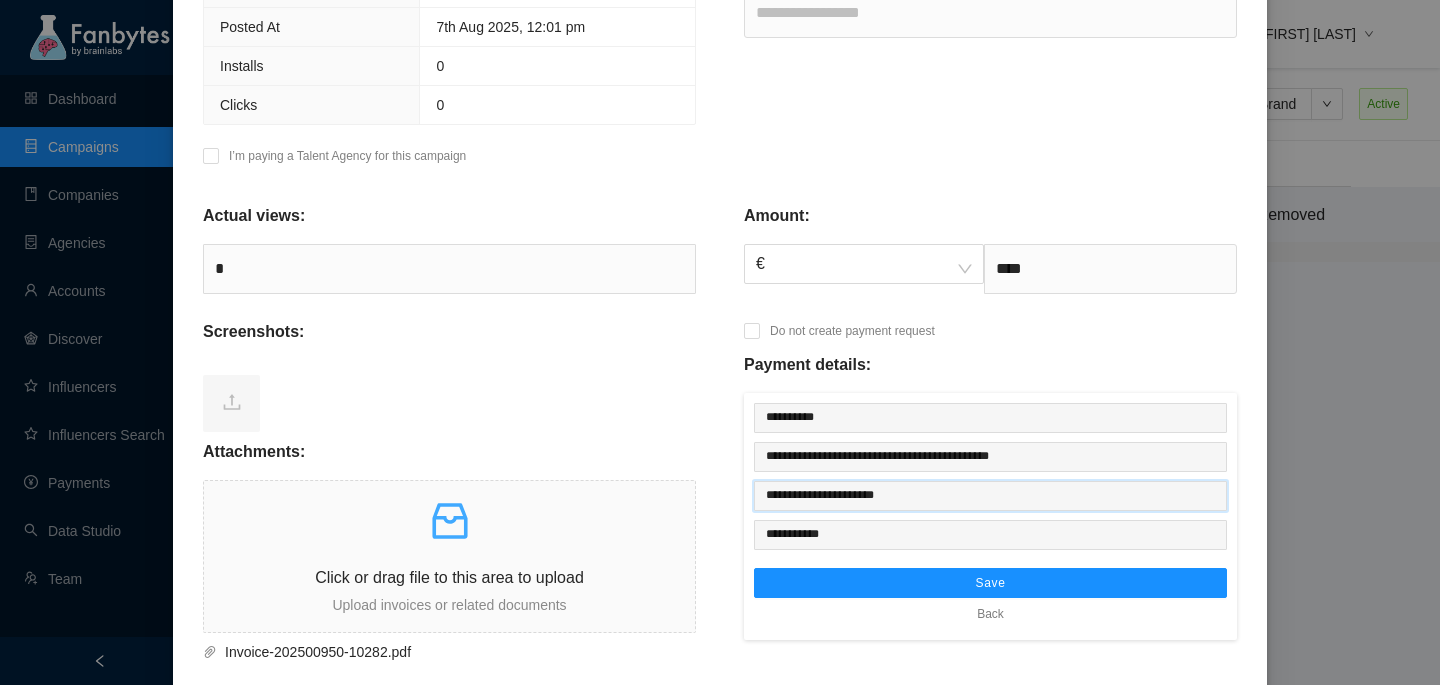 type on "**********" 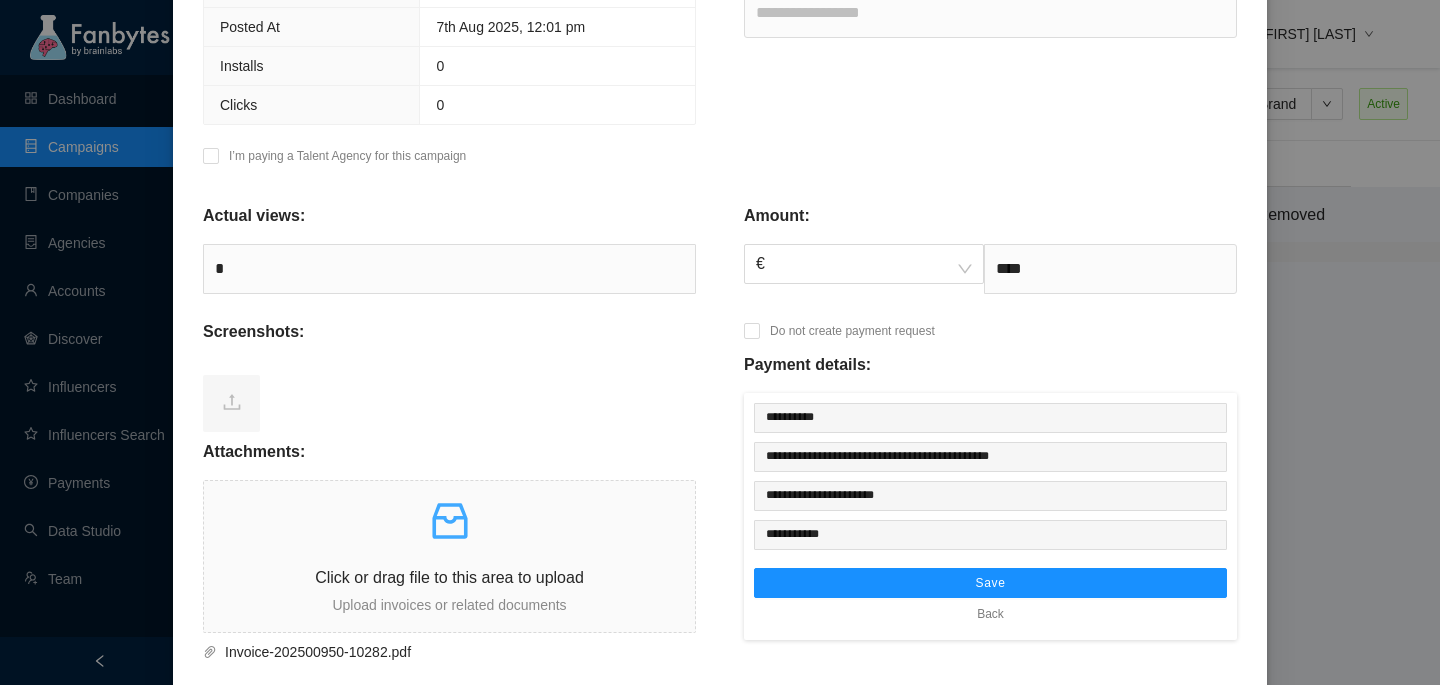 click on "**********" at bounding box center (990, 516) 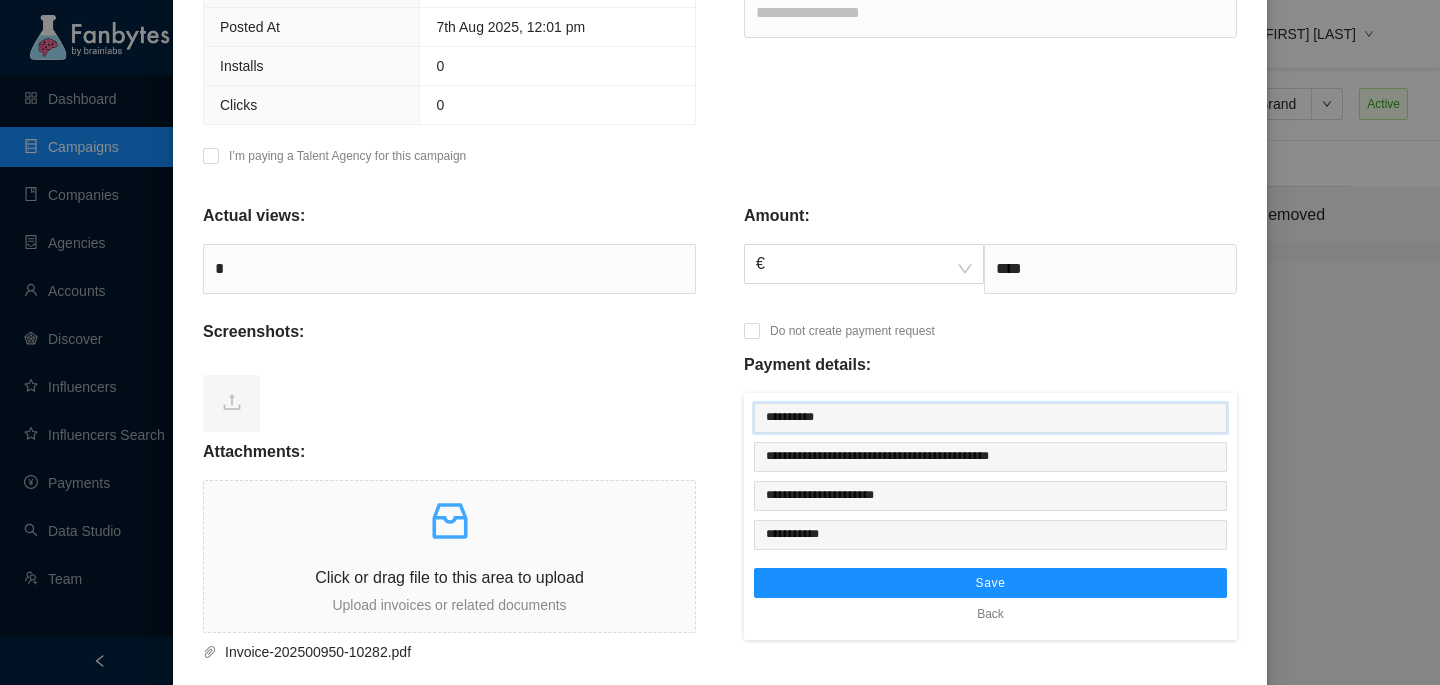 click on "**********" at bounding box center [990, 418] 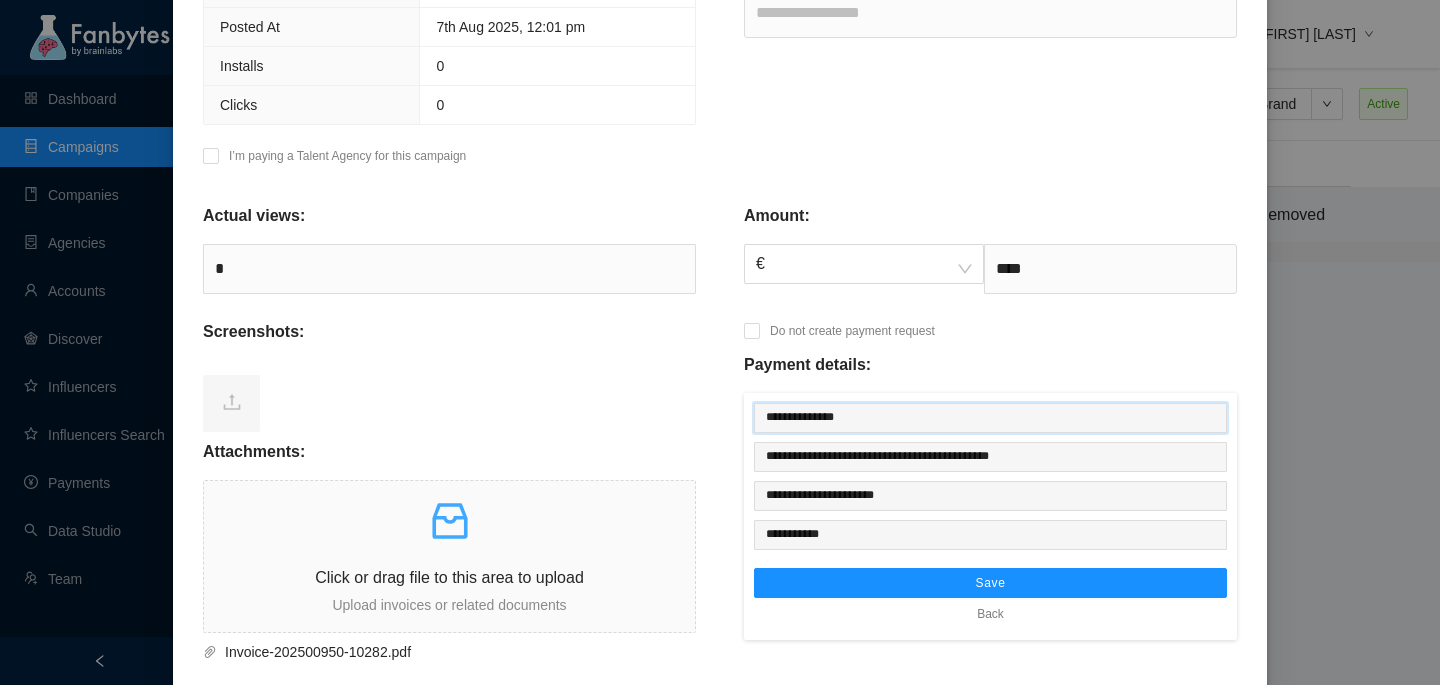 type on "**********" 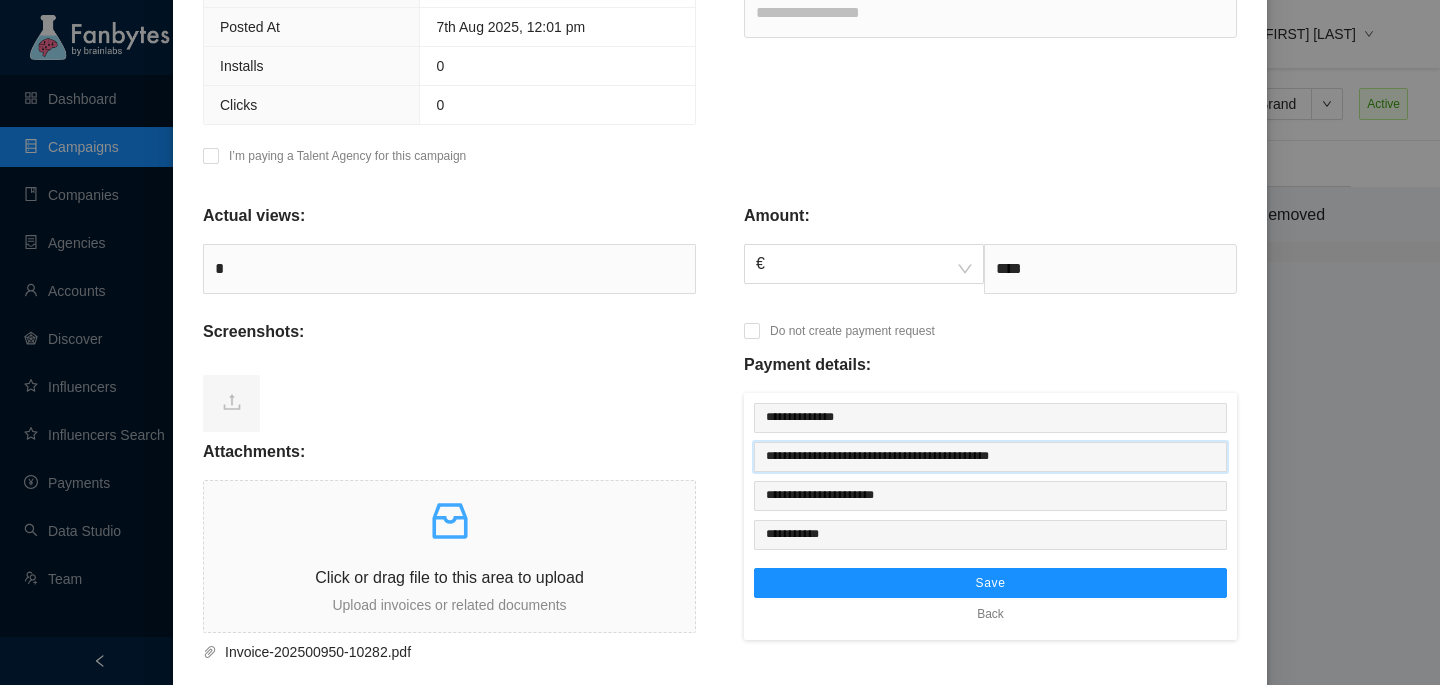 click on "**********" at bounding box center (990, 457) 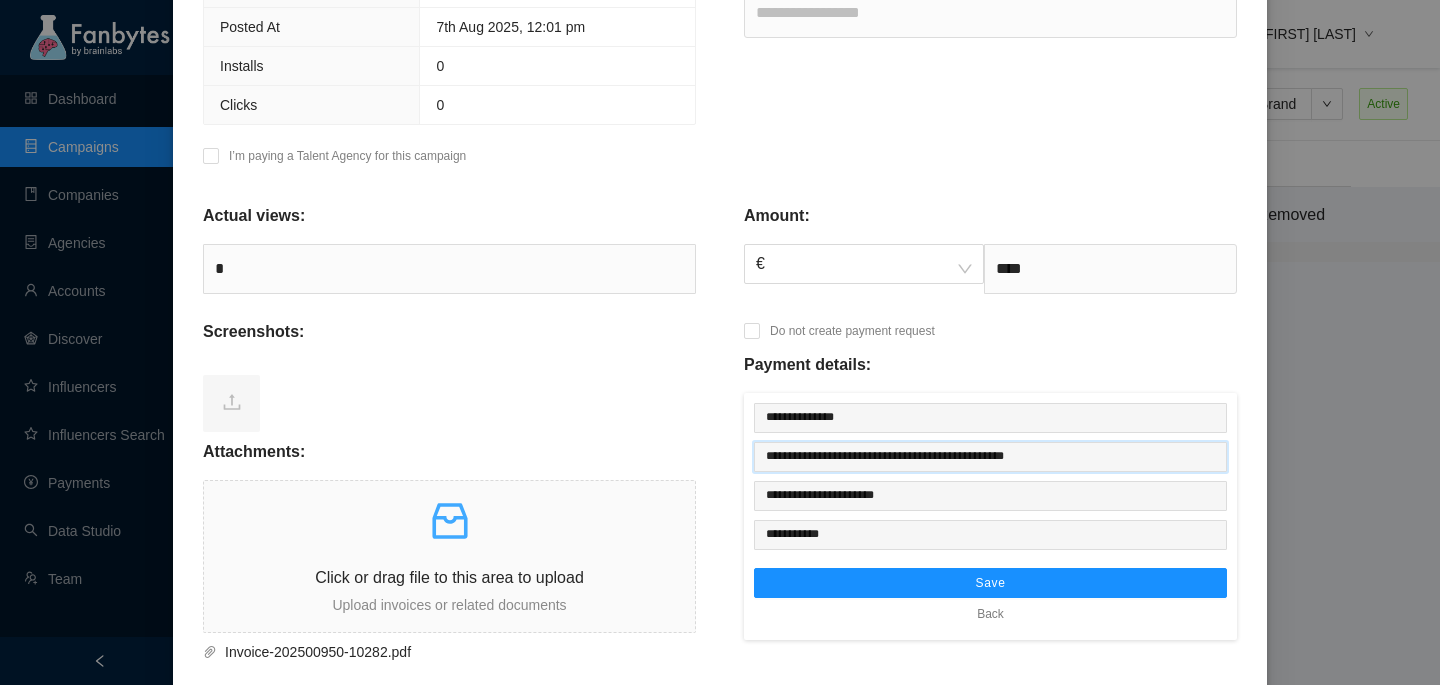 drag, startPoint x: 875, startPoint y: 460, endPoint x: 686, endPoint y: 450, distance: 189.26436 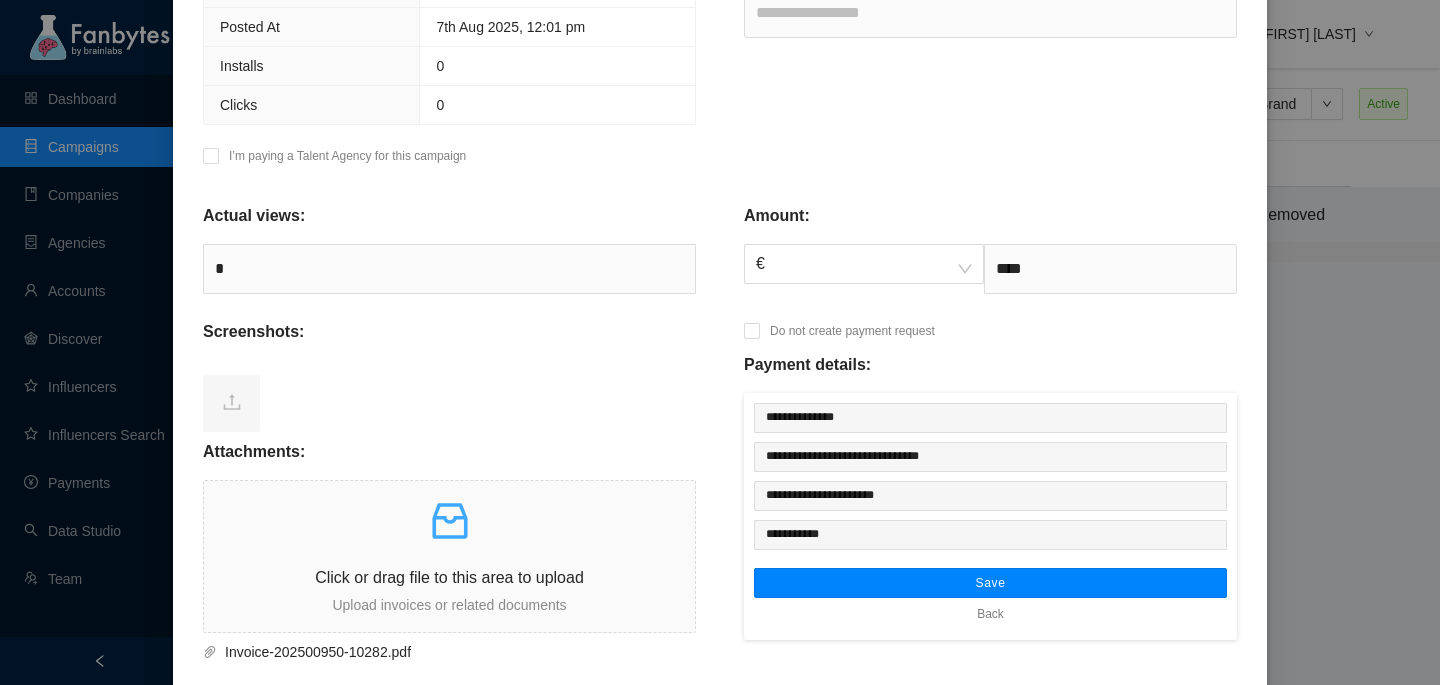 click on "Save" at bounding box center (990, 583) 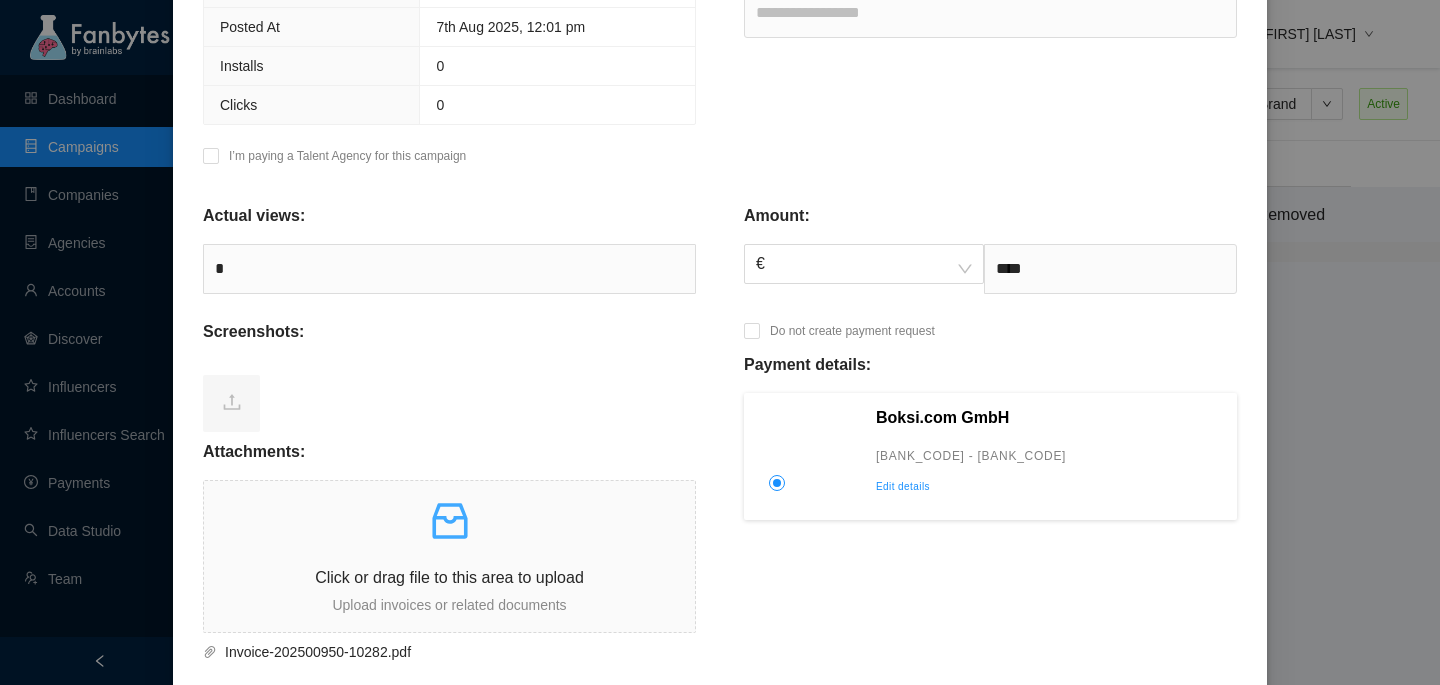 scroll, scrollTop: 787, scrollLeft: 0, axis: vertical 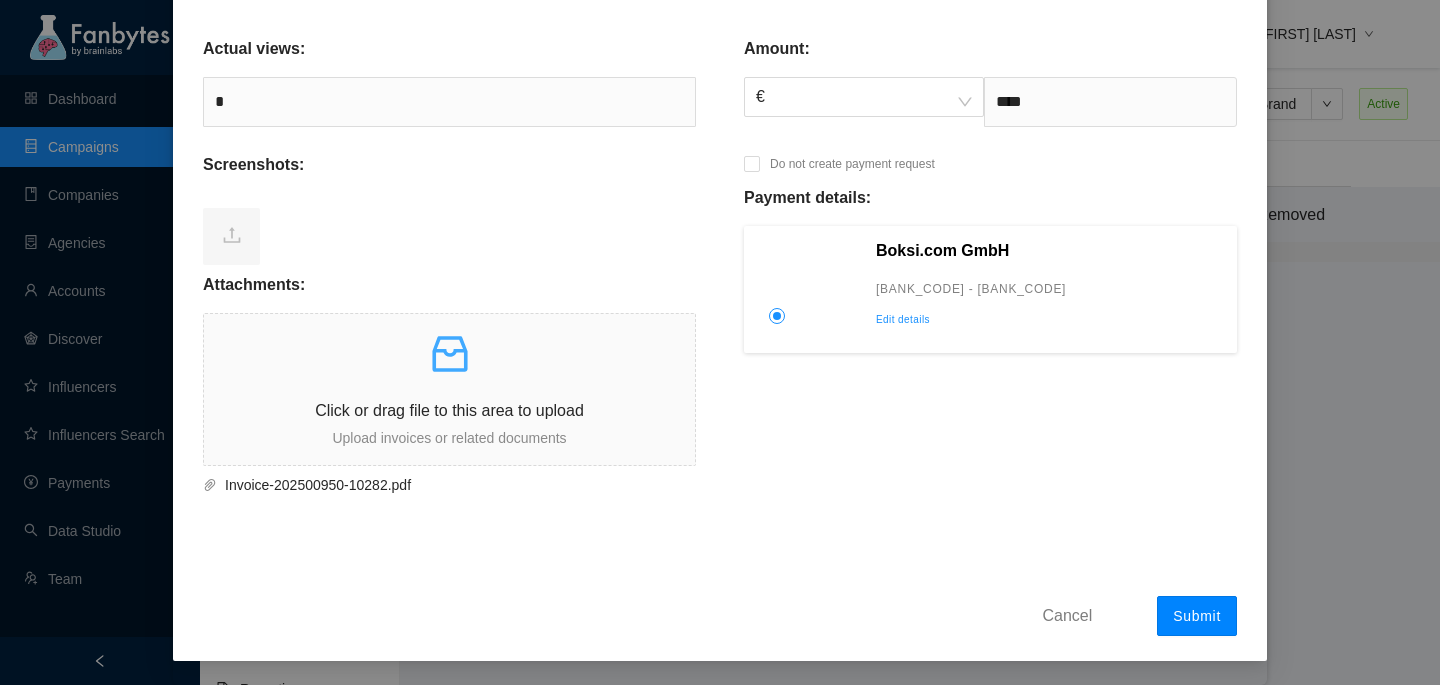 click on "Submit" at bounding box center (1197, 616) 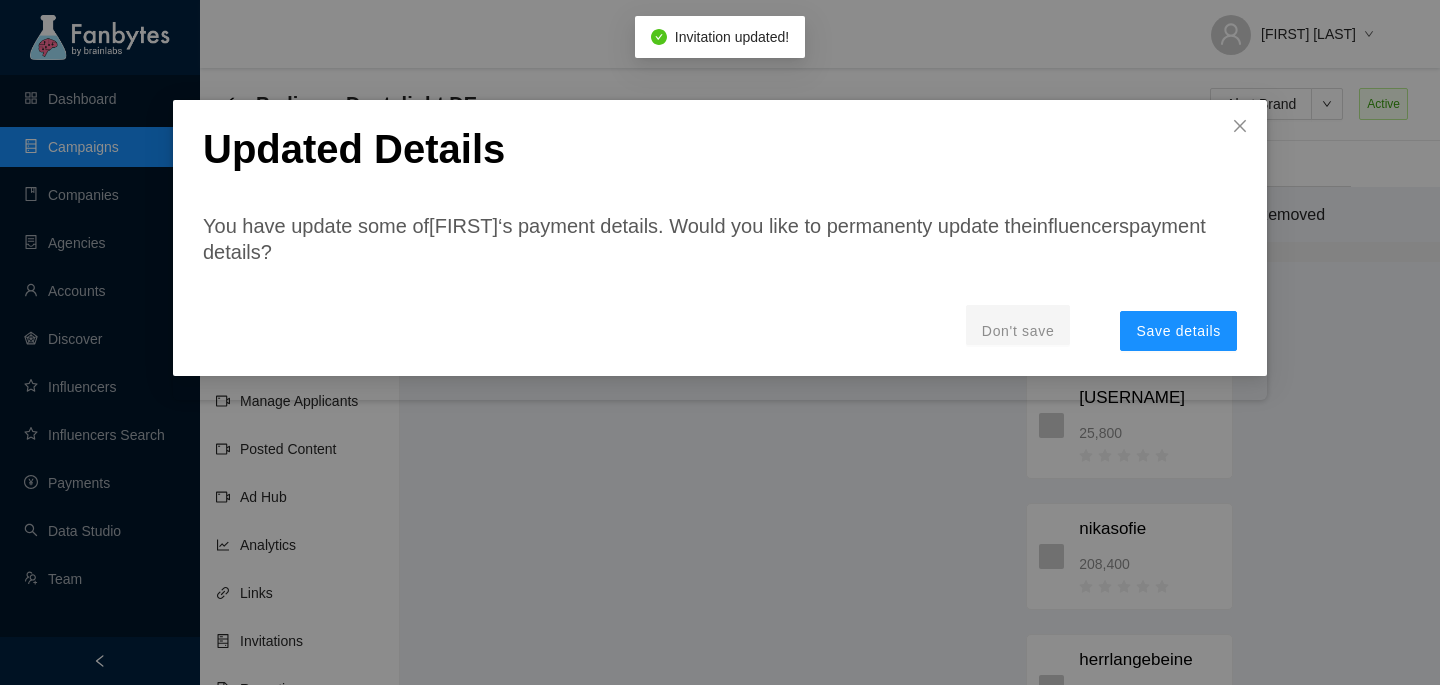 scroll, scrollTop: 0, scrollLeft: 0, axis: both 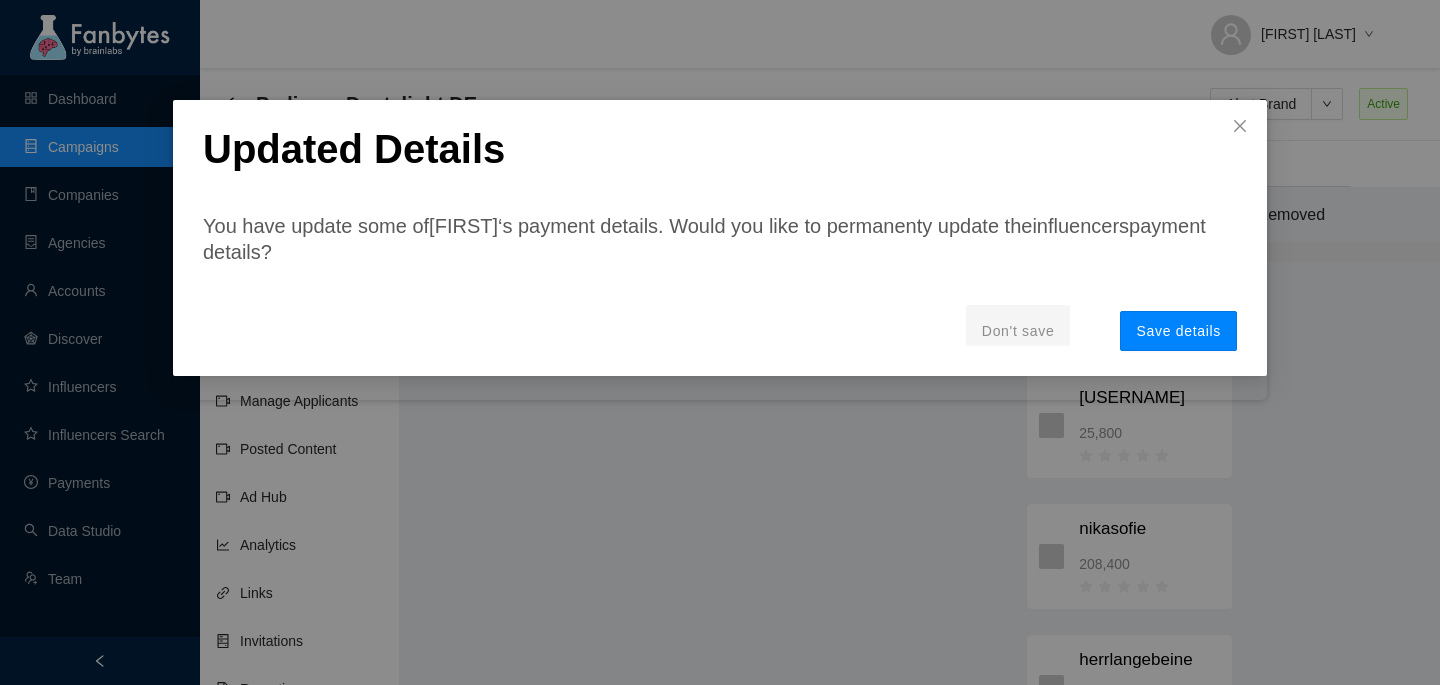 click on "Save details" at bounding box center [1178, 331] 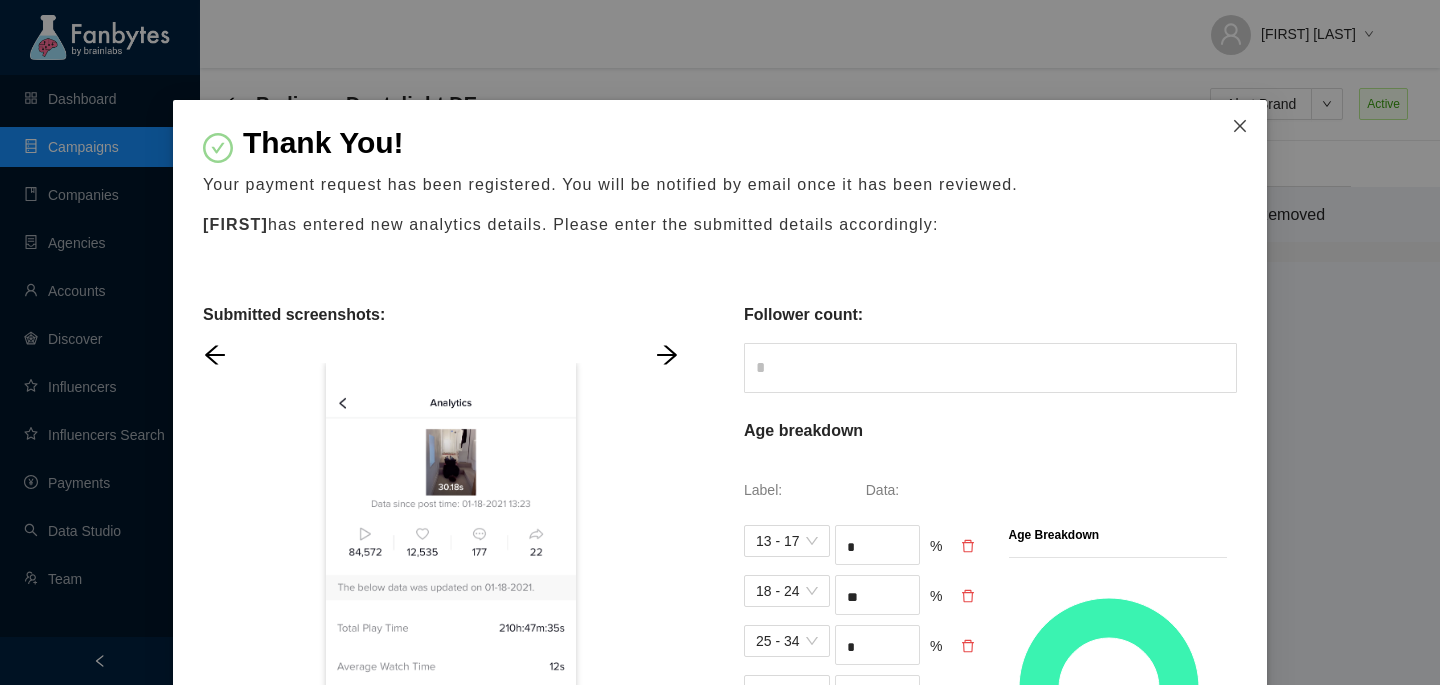 click 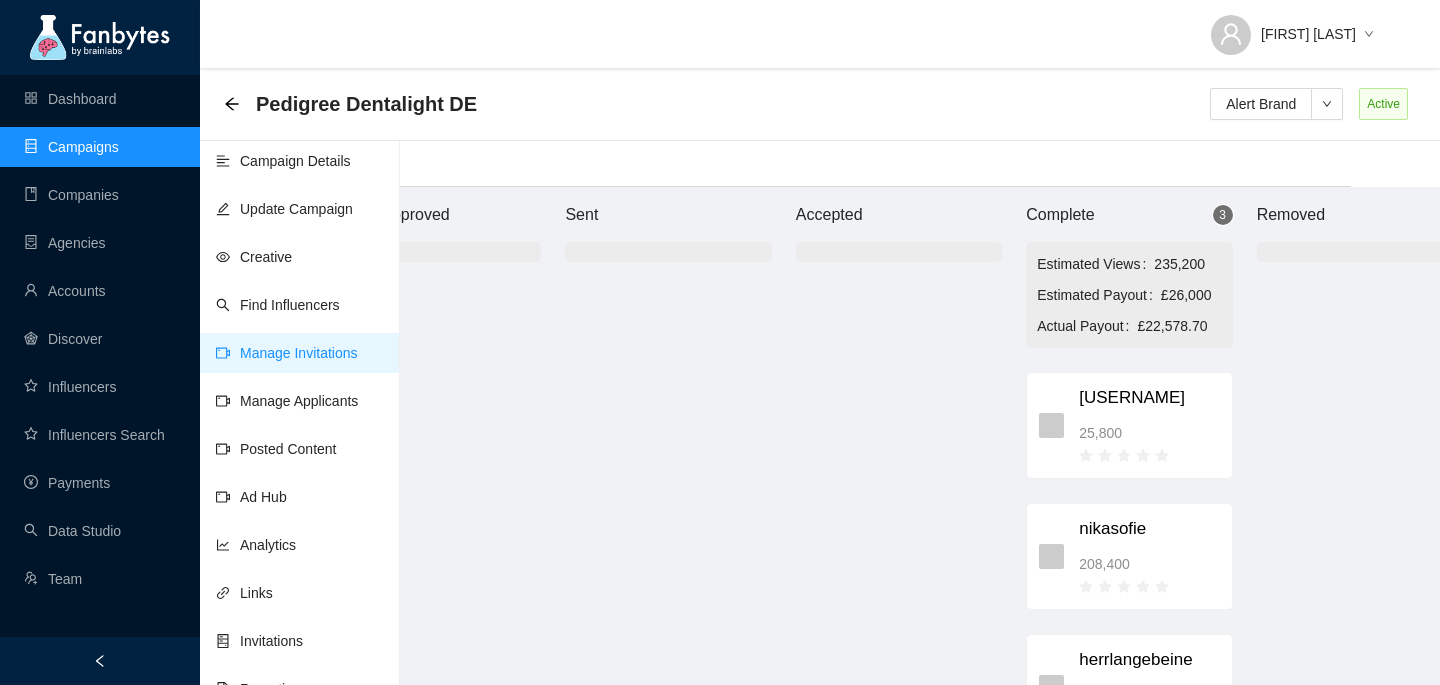 click on "Campaign Details Update Campaign Creative Find Influencers Manage Invitations Manage Applicants Posted Content Ad Hub Analytics Links Invitations Reporting" at bounding box center [300, 479] 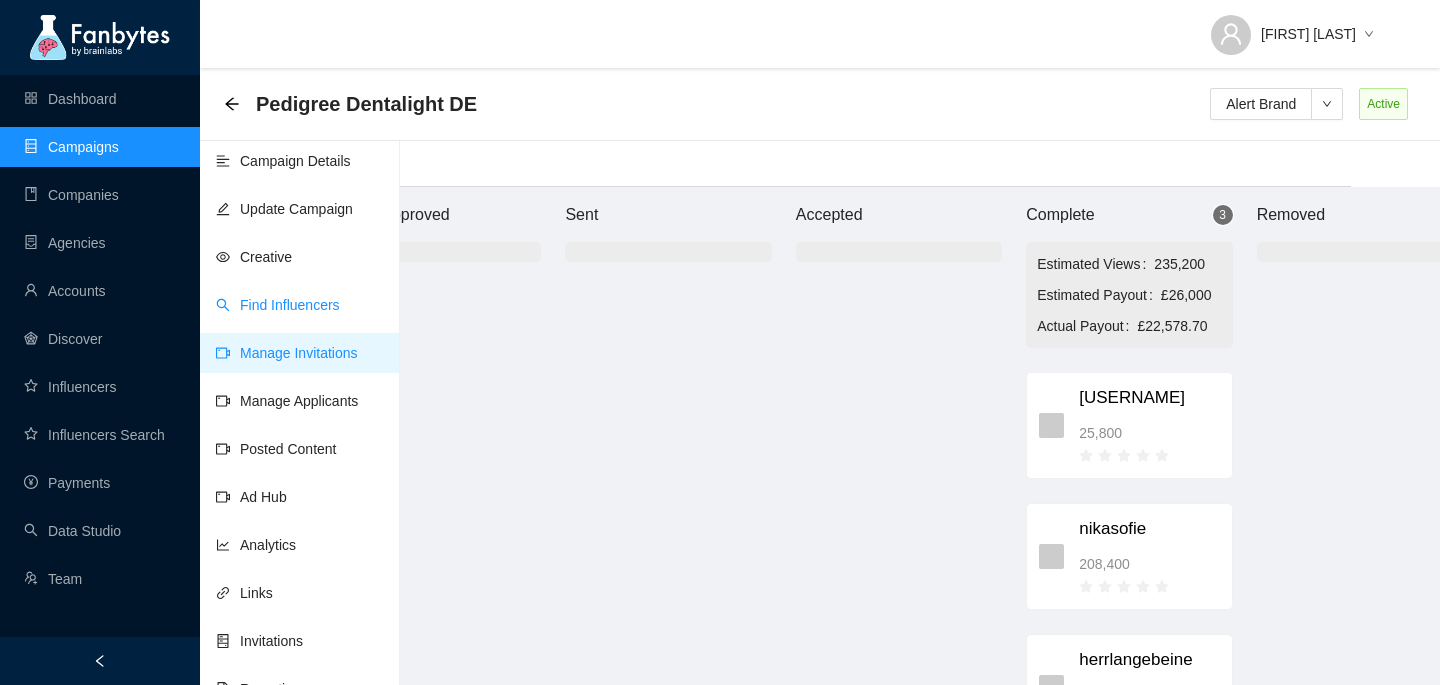 click on "Find Influencers" at bounding box center (278, 305) 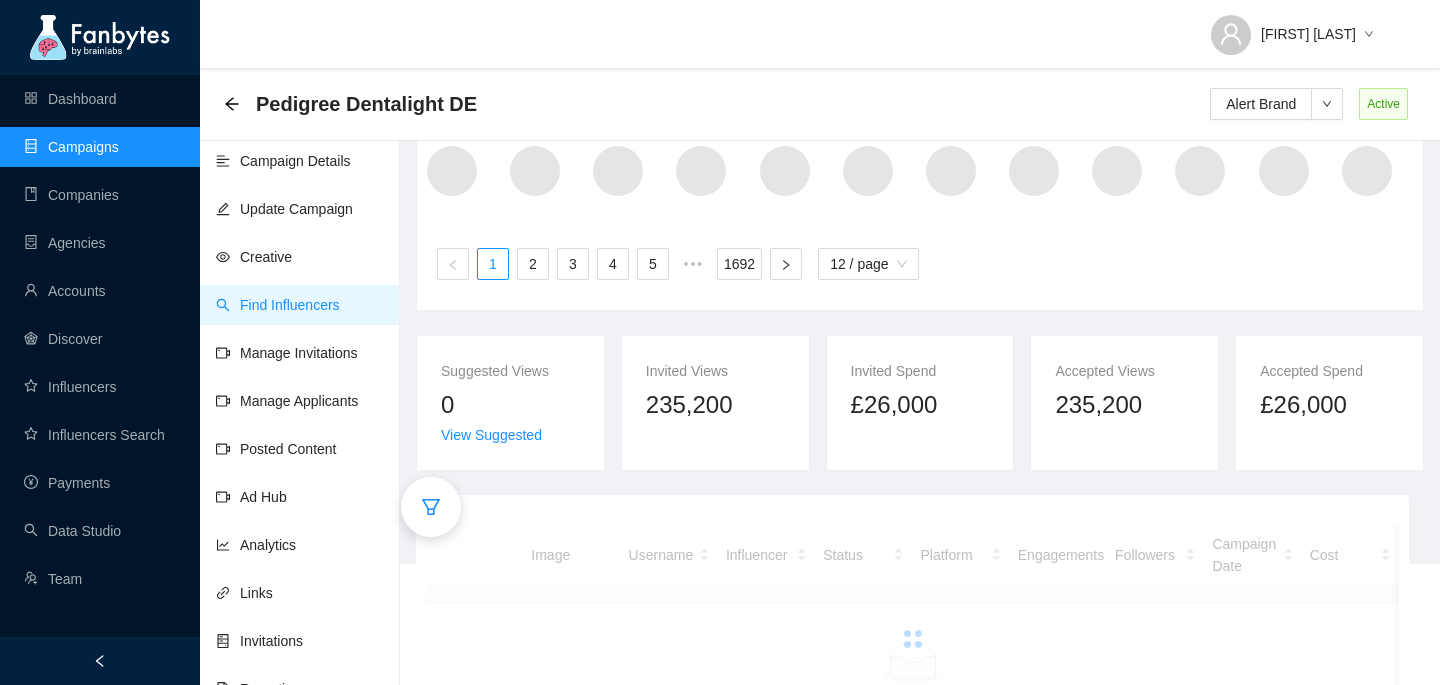 scroll, scrollTop: 214, scrollLeft: 0, axis: vertical 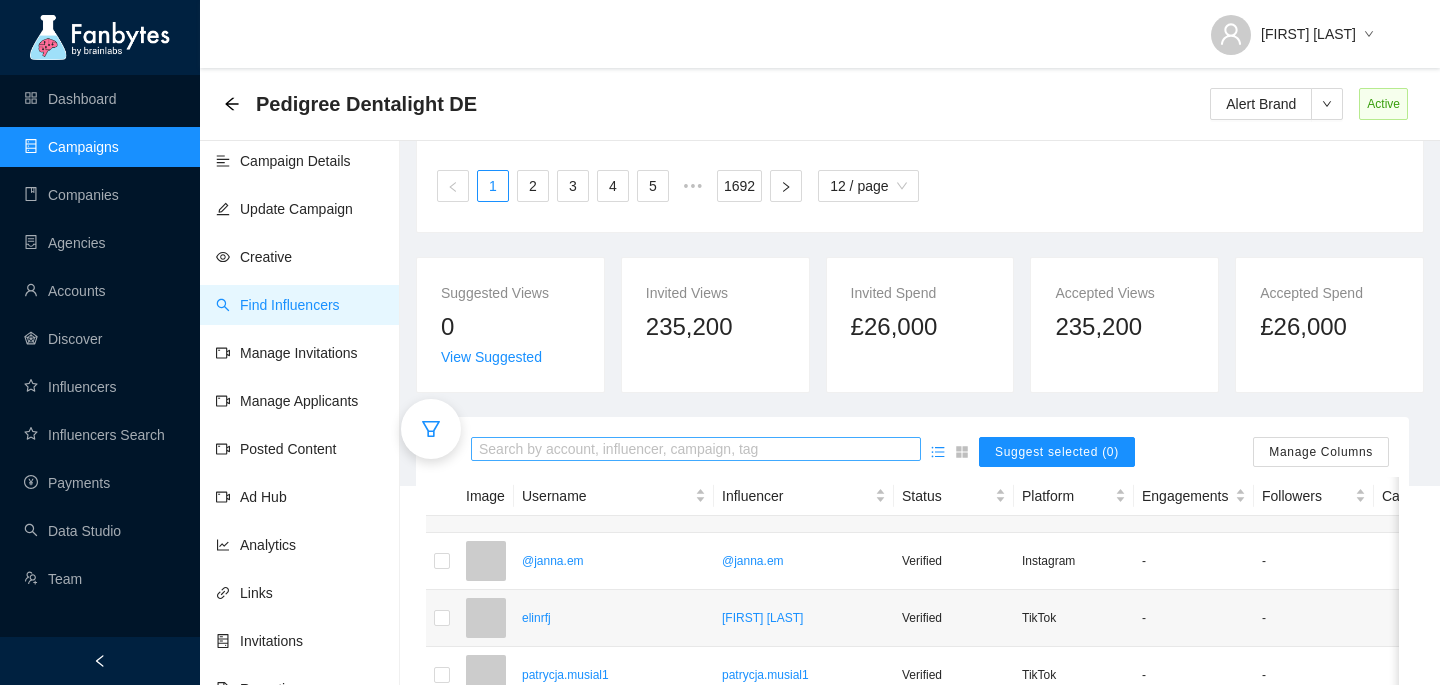 click at bounding box center [696, 450] 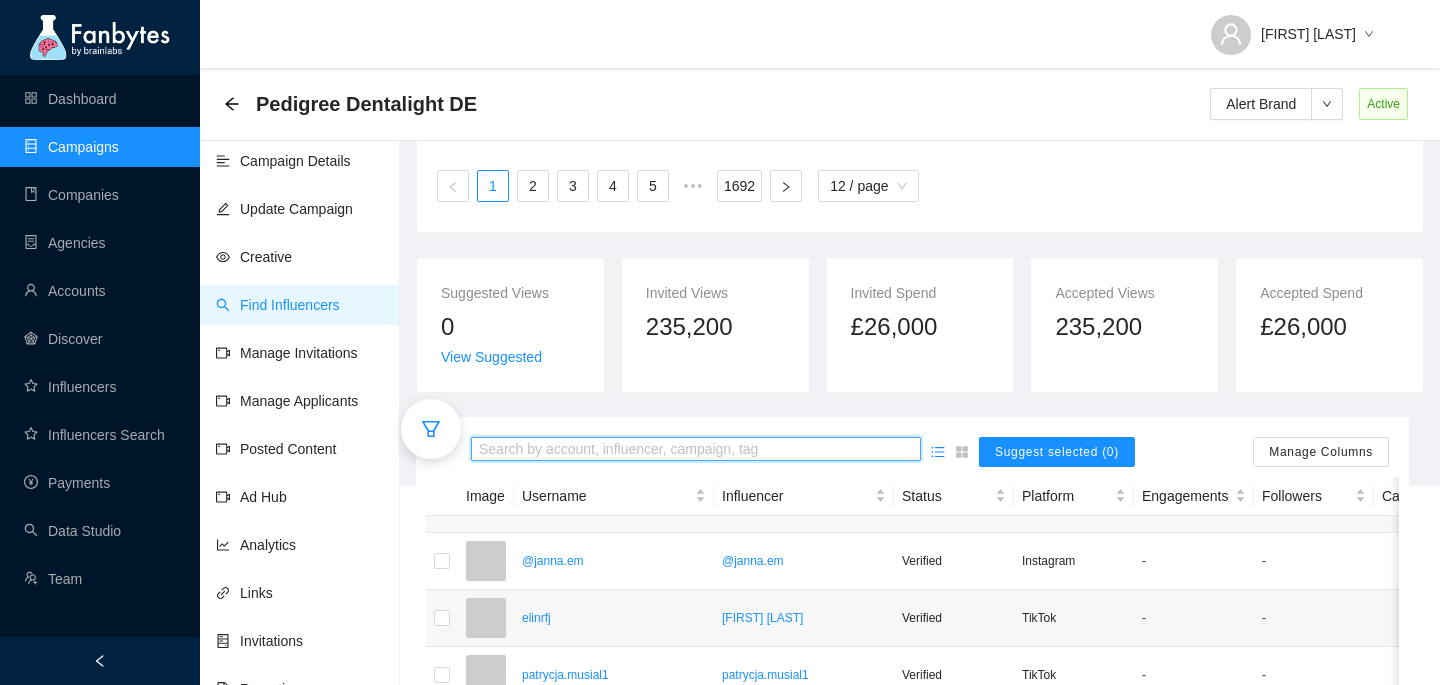 paste on "**********" 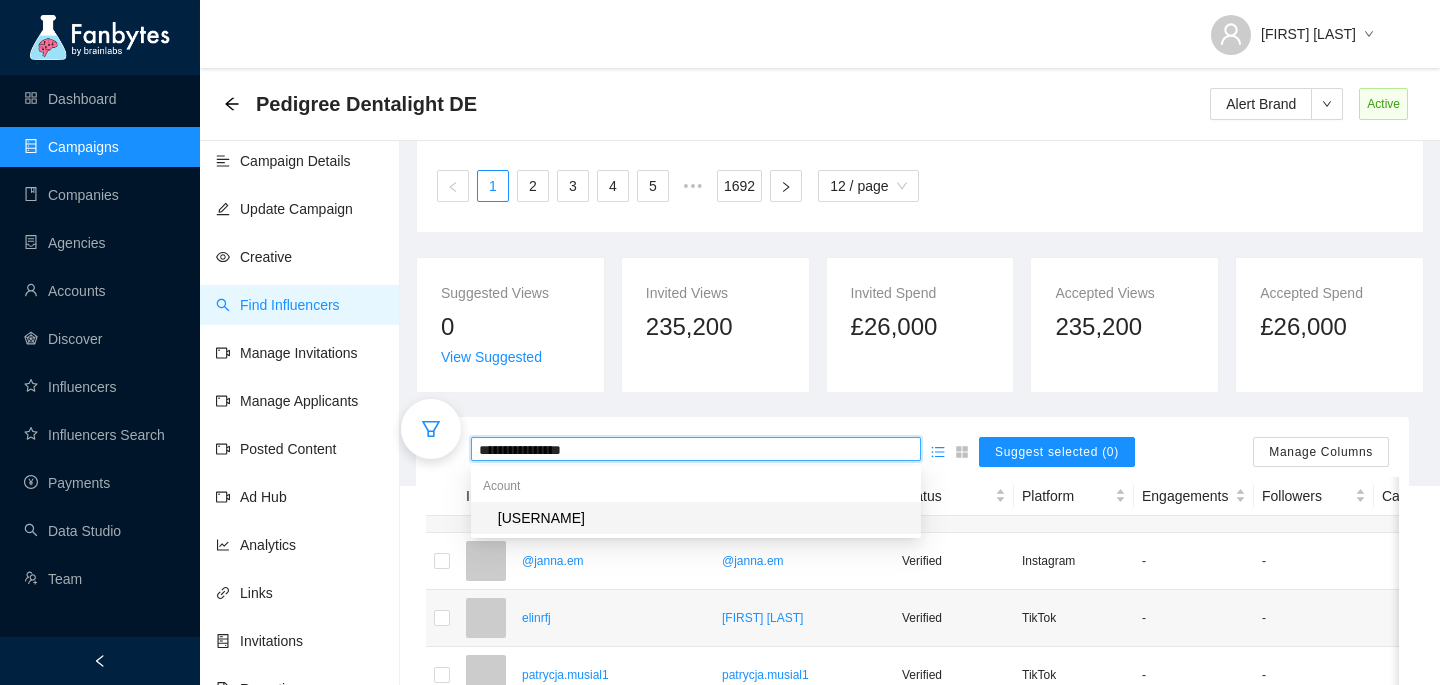 click on "[USERNAME]" at bounding box center (702, 518) 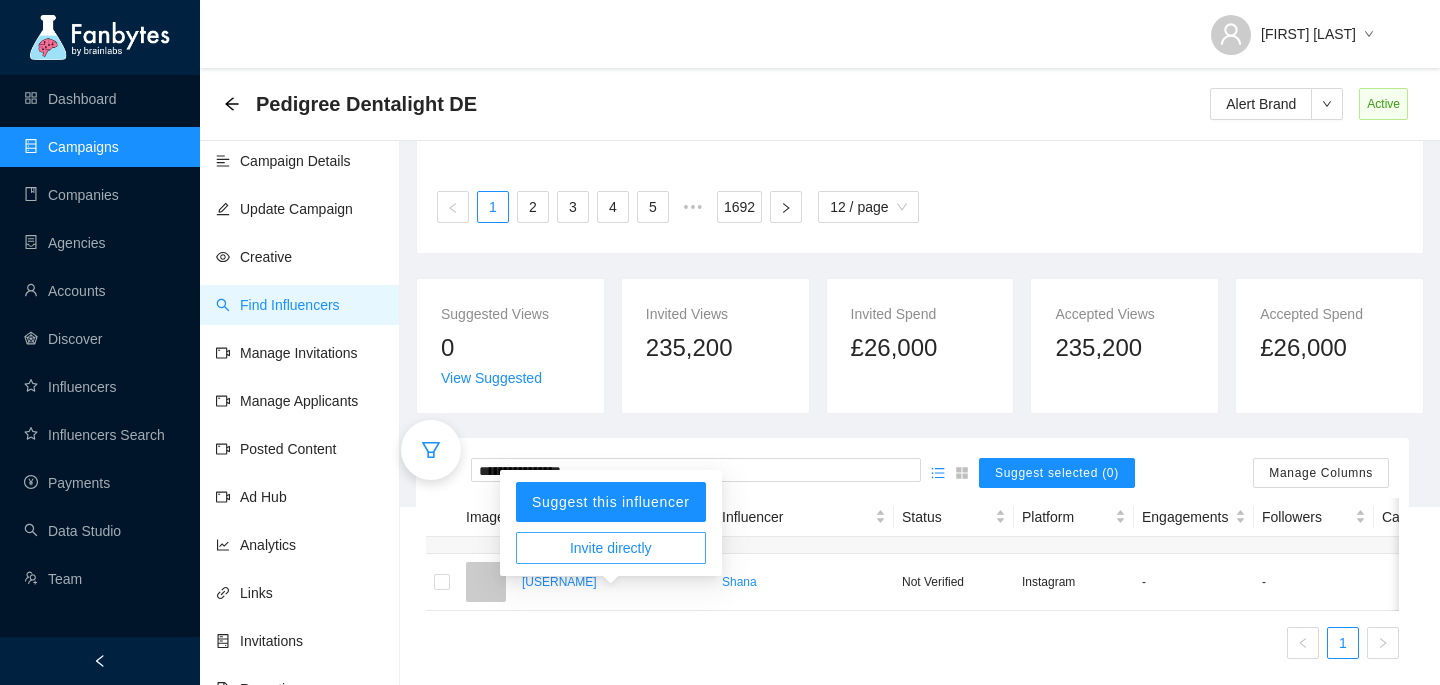 click on "Invite directly" at bounding box center [611, 548] 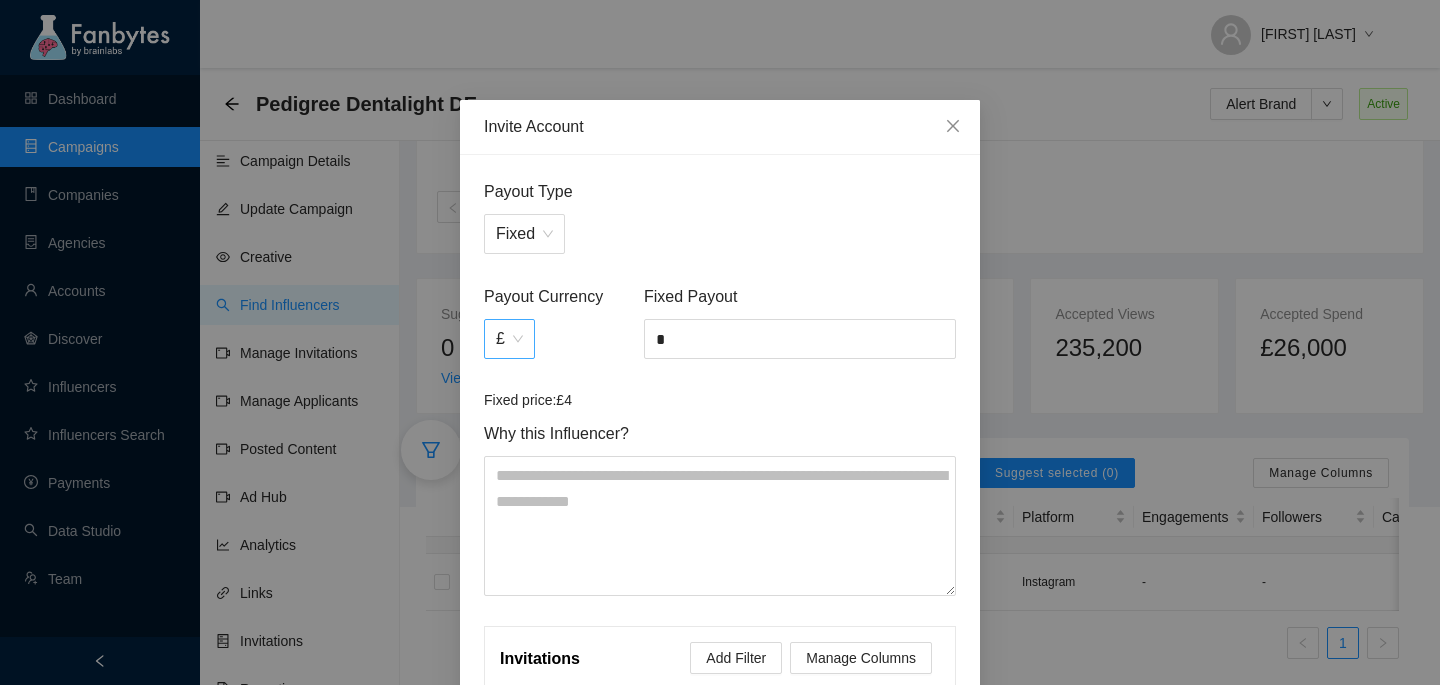 click on "£" at bounding box center (509, 339) 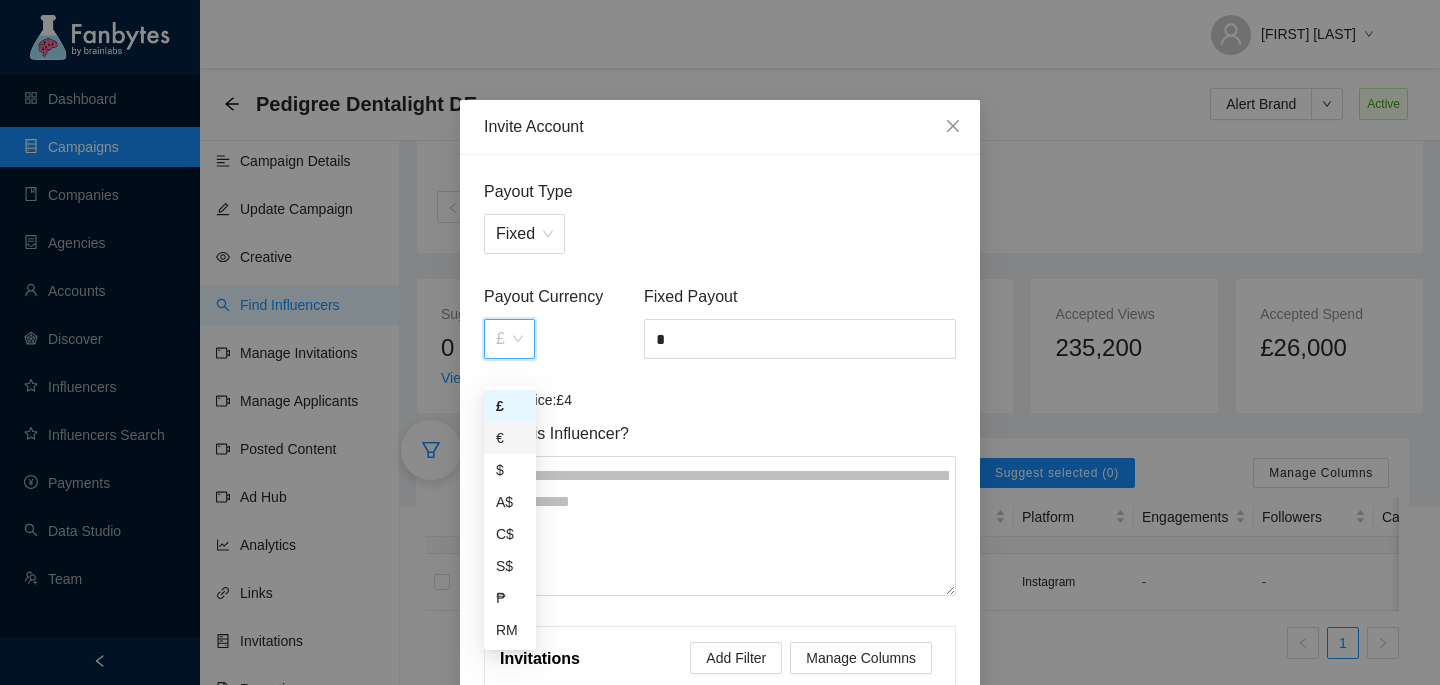 click on "€" at bounding box center (510, 438) 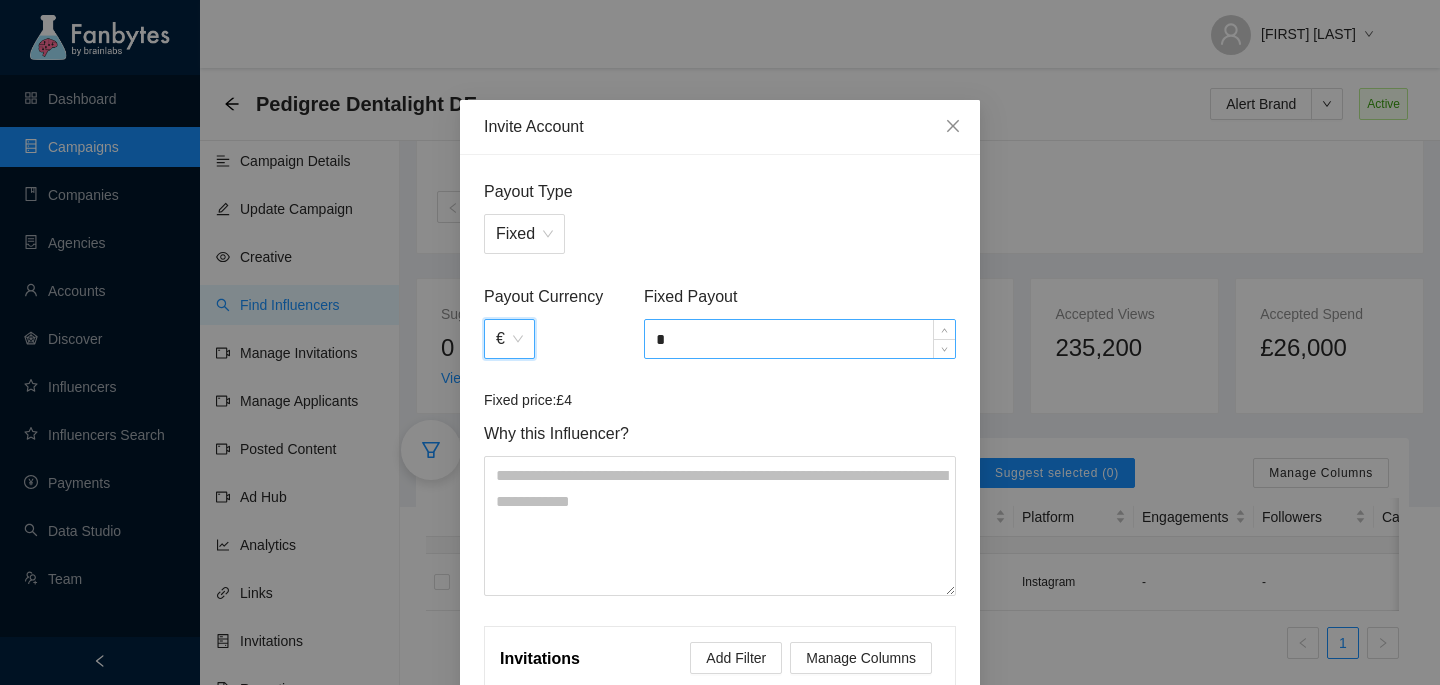 click on "*" at bounding box center (800, 339) 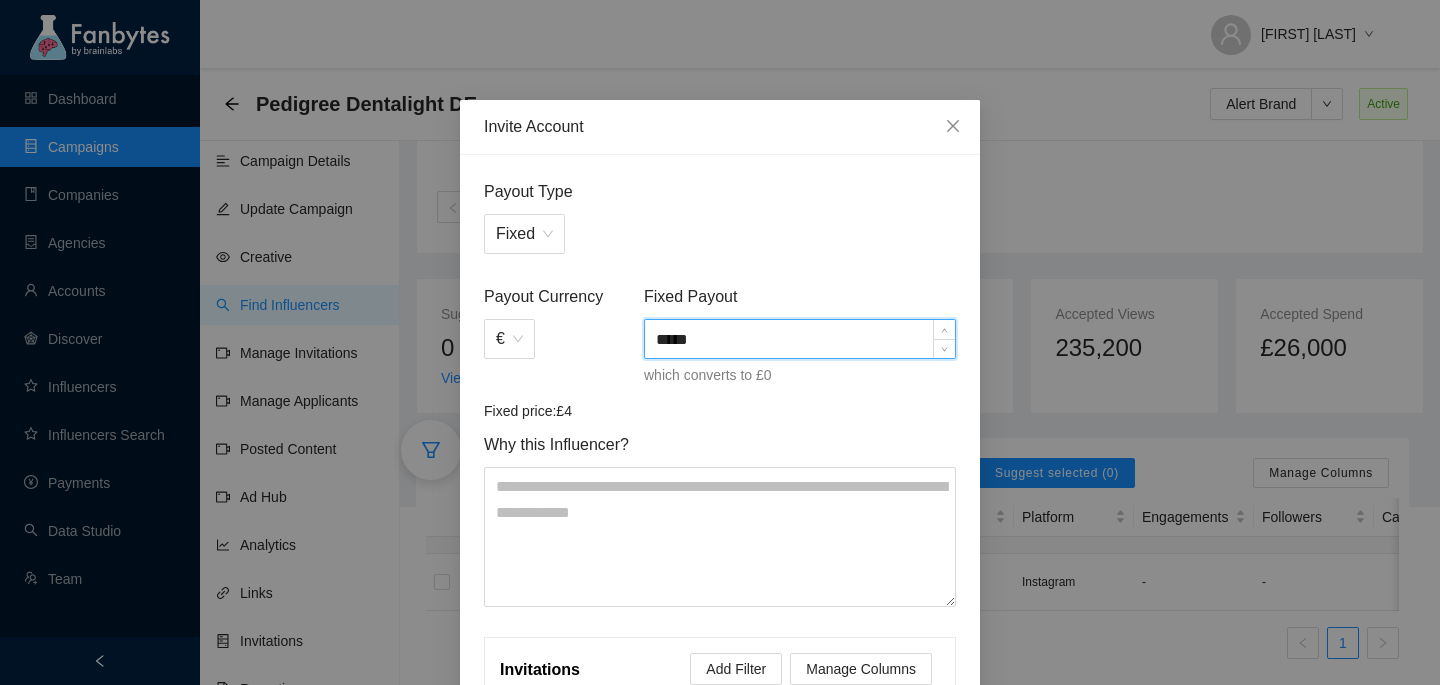scroll, scrollTop: 267, scrollLeft: 0, axis: vertical 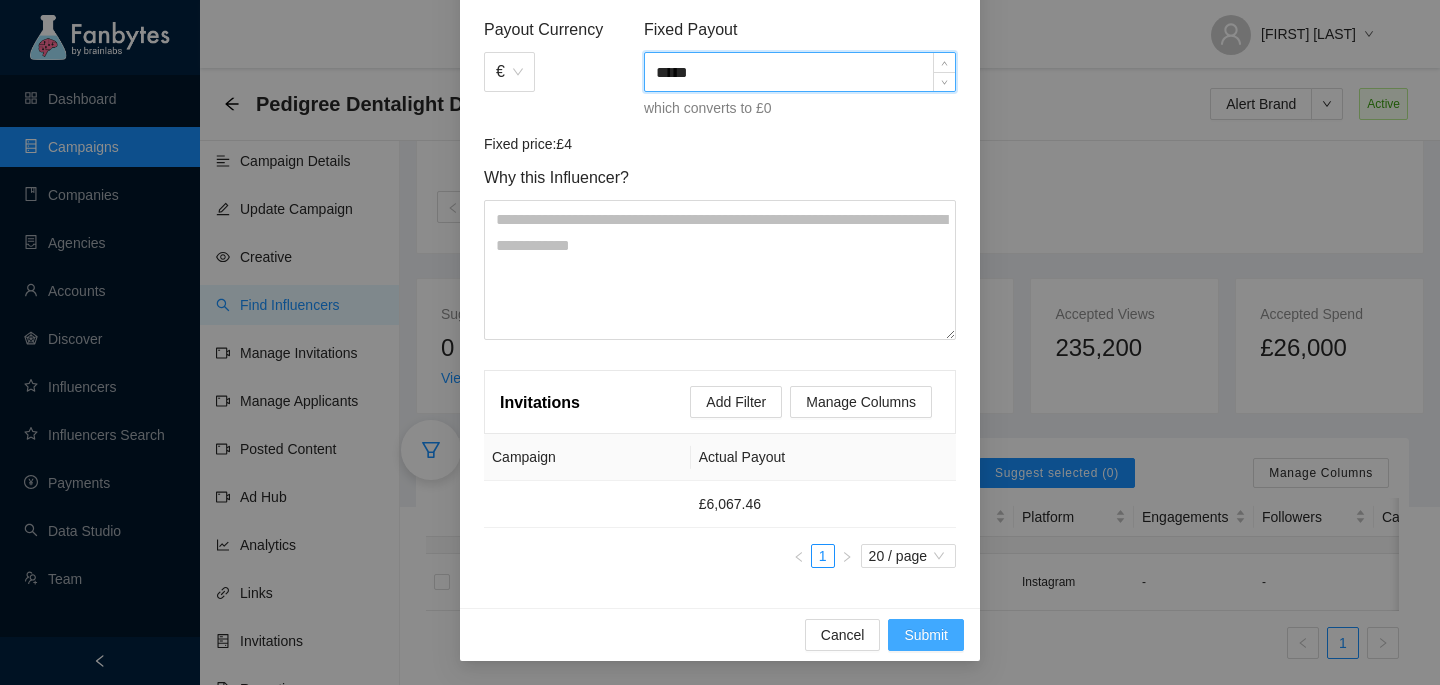 type on "*****" 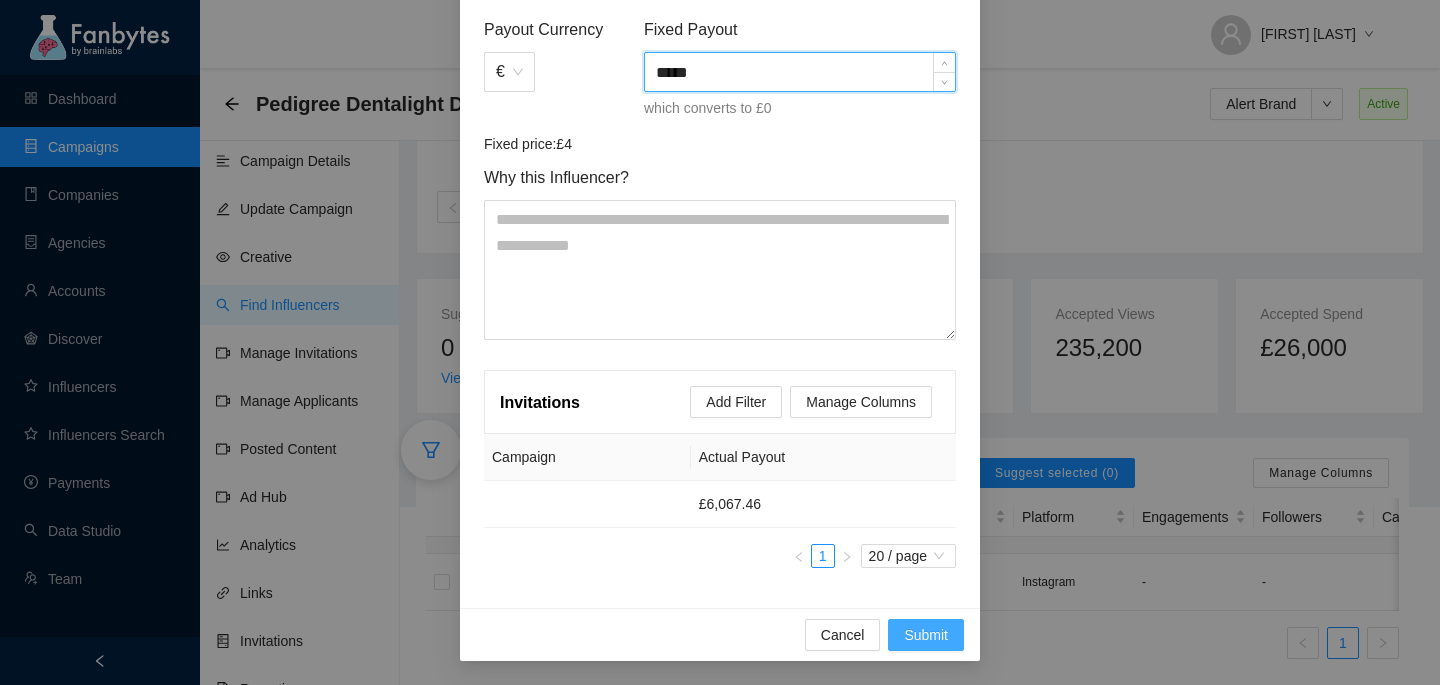click on "Submit" at bounding box center [926, 635] 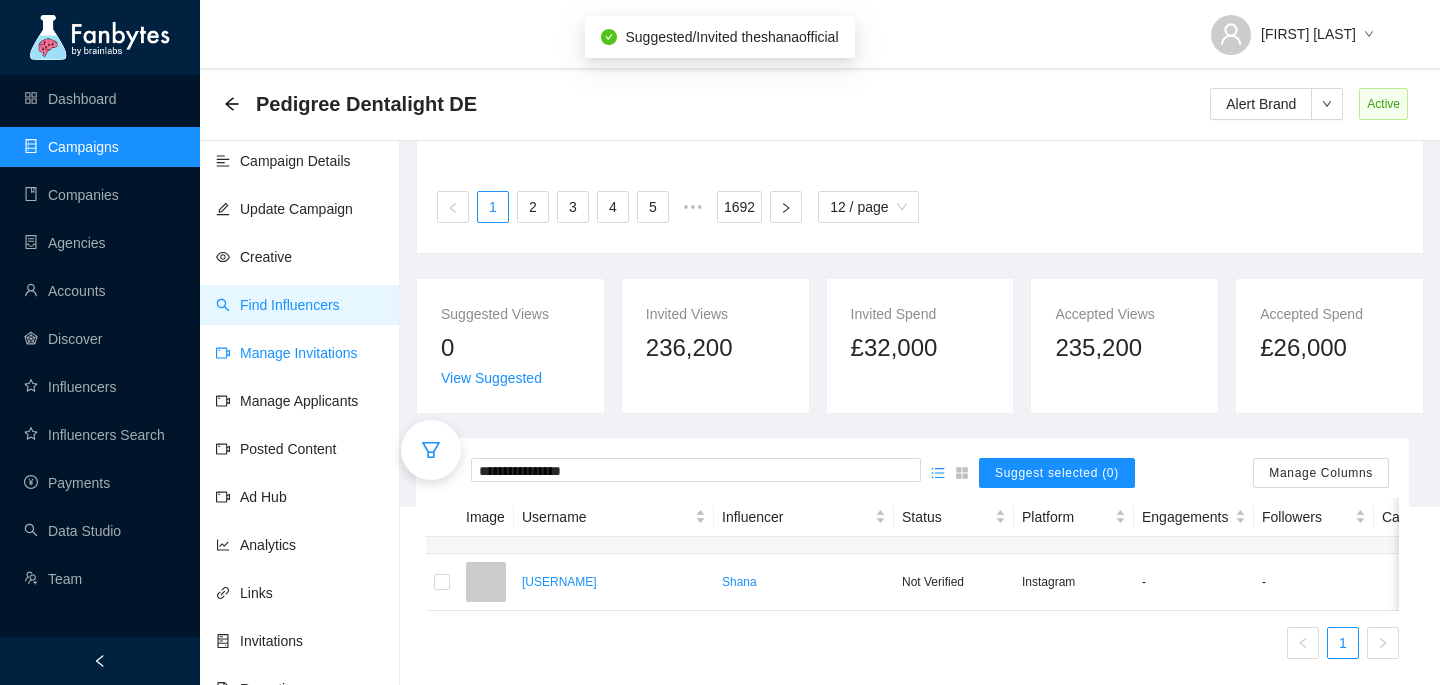 click on "Manage Invitations" at bounding box center (287, 353) 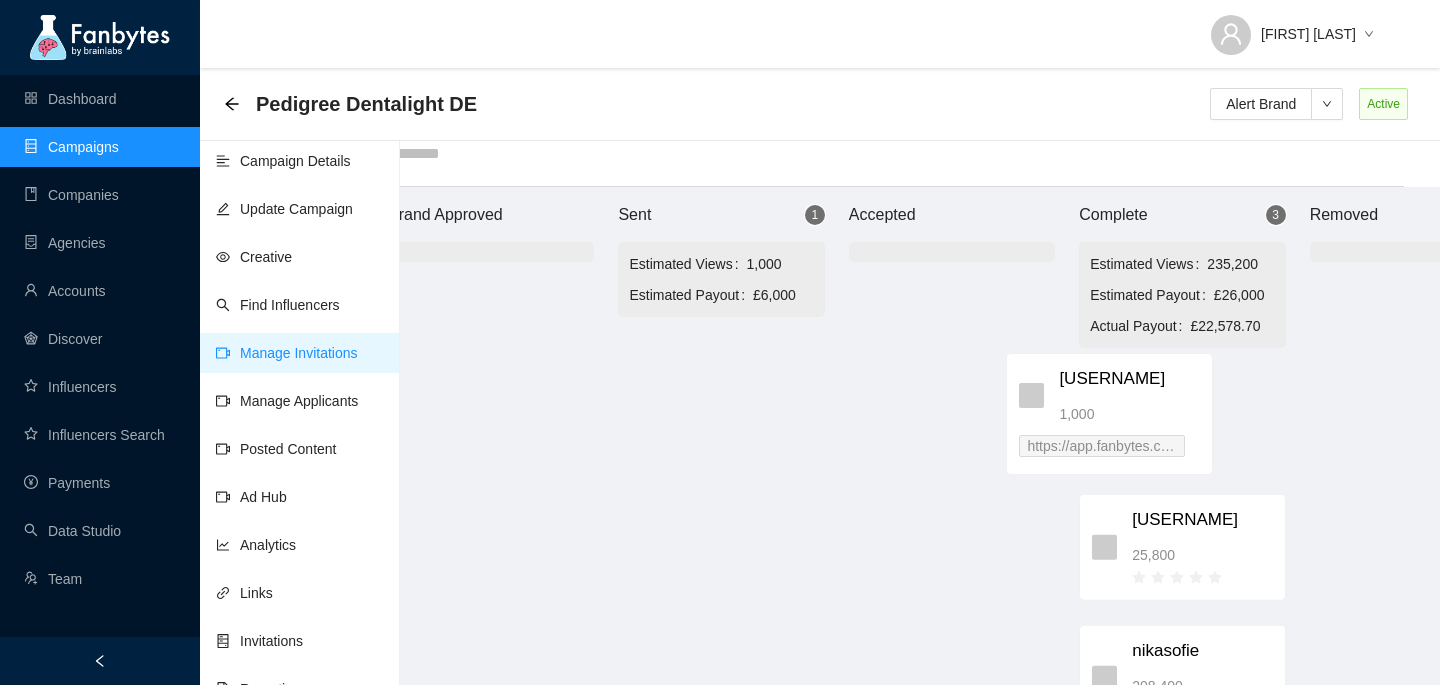 drag, startPoint x: 760, startPoint y: 385, endPoint x: 1154, endPoint y: 409, distance: 394.7303 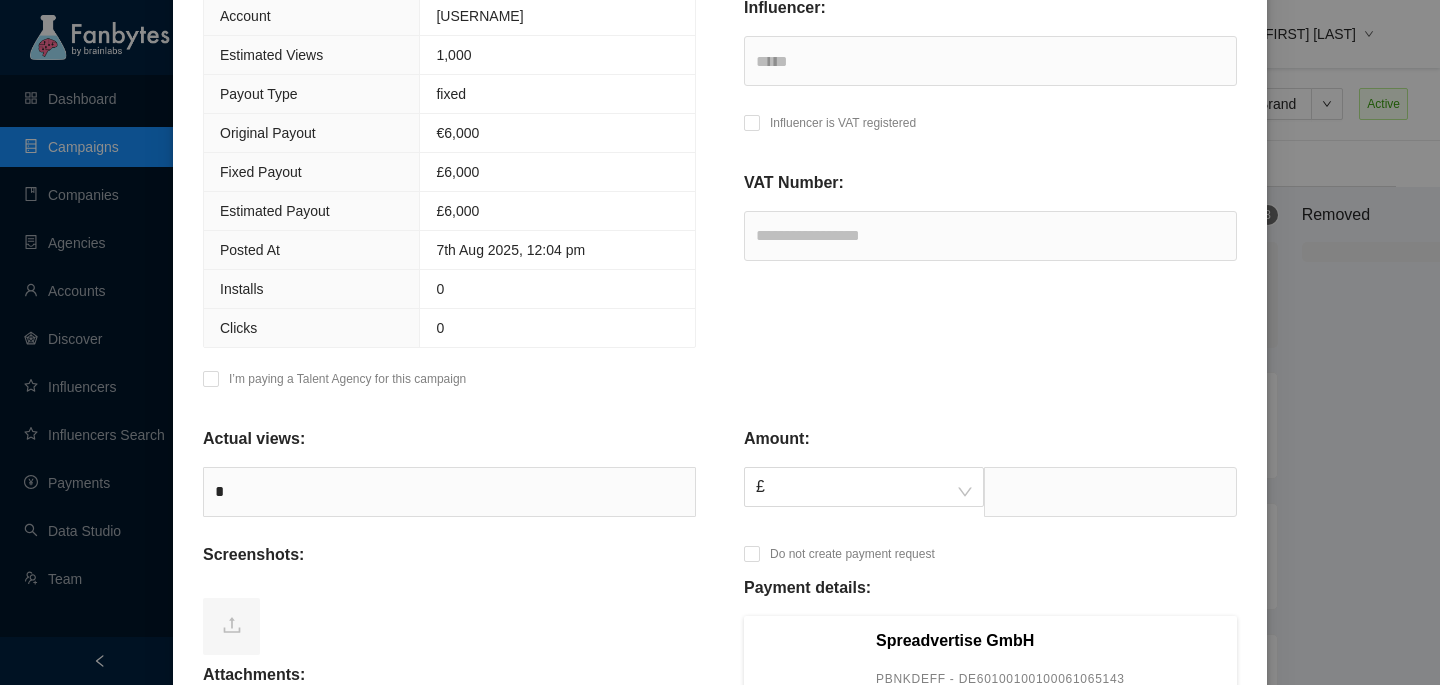 scroll, scrollTop: 641, scrollLeft: 0, axis: vertical 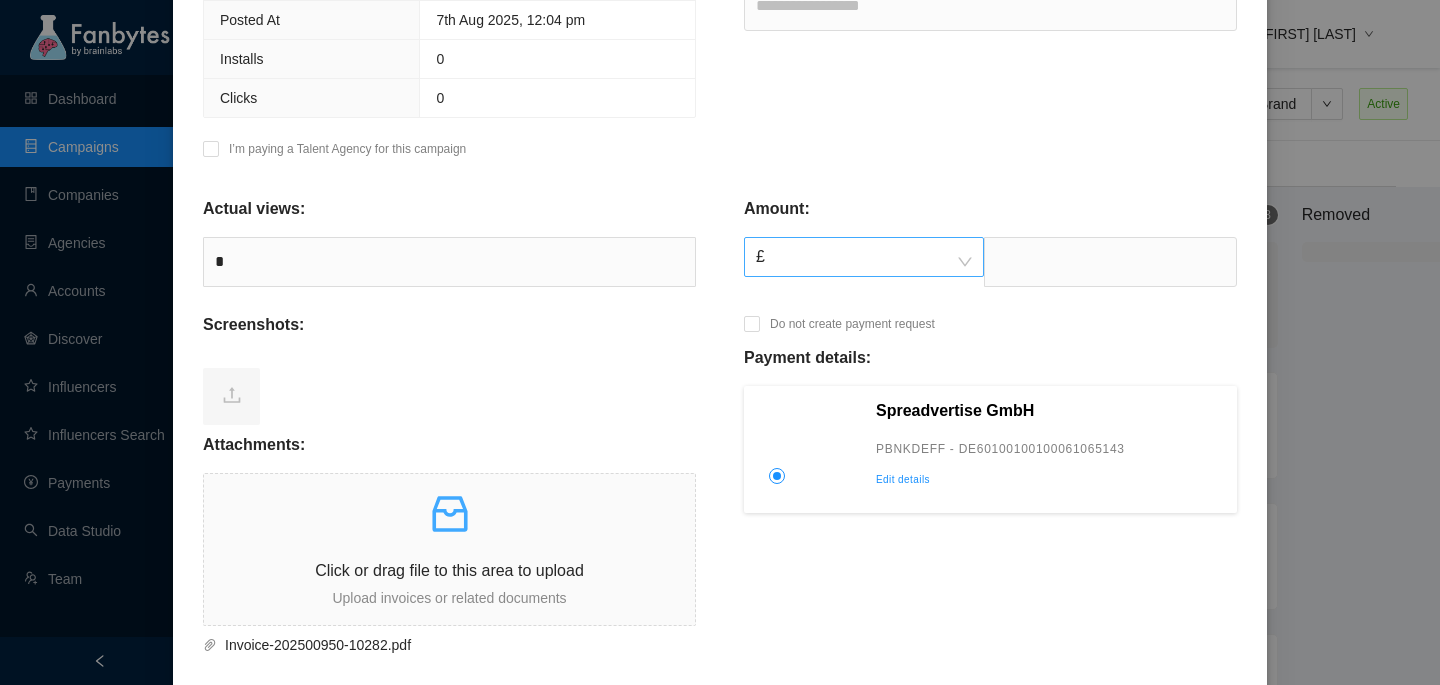 click on "£" at bounding box center (864, 257) 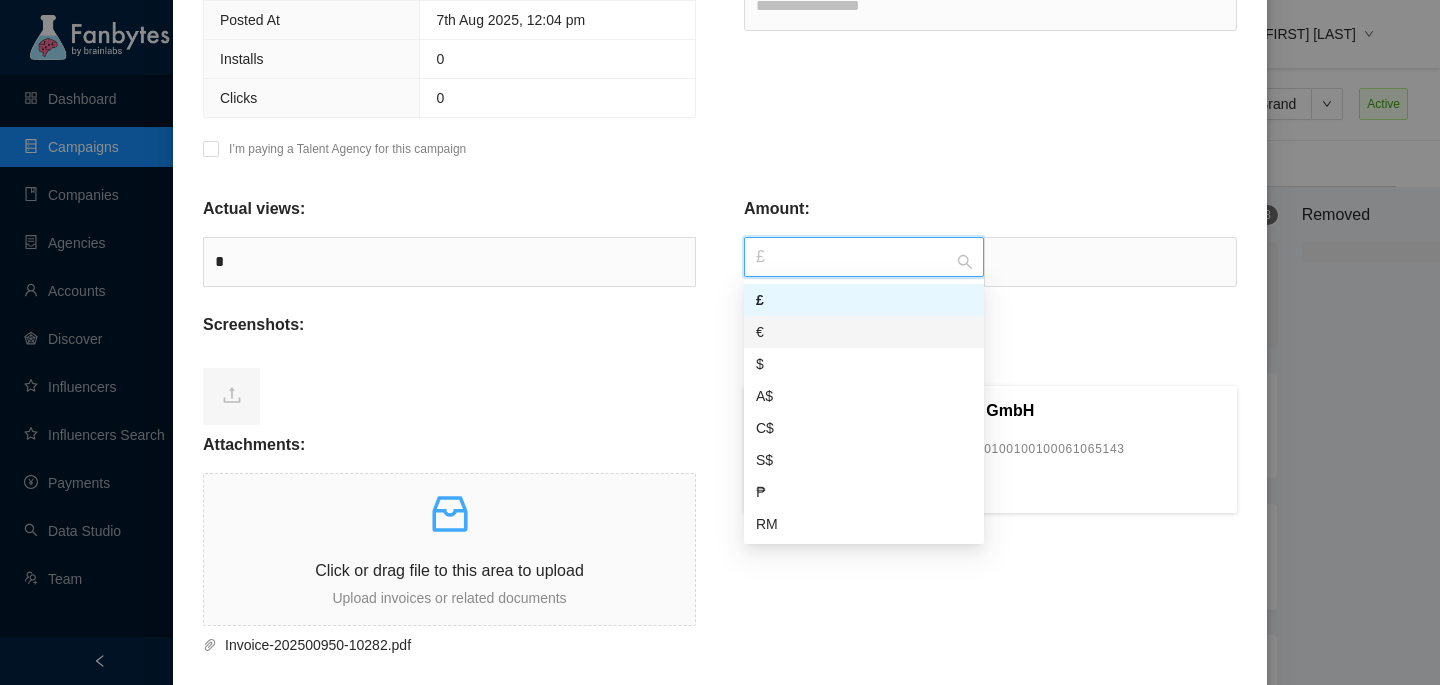click on "€" at bounding box center (864, 332) 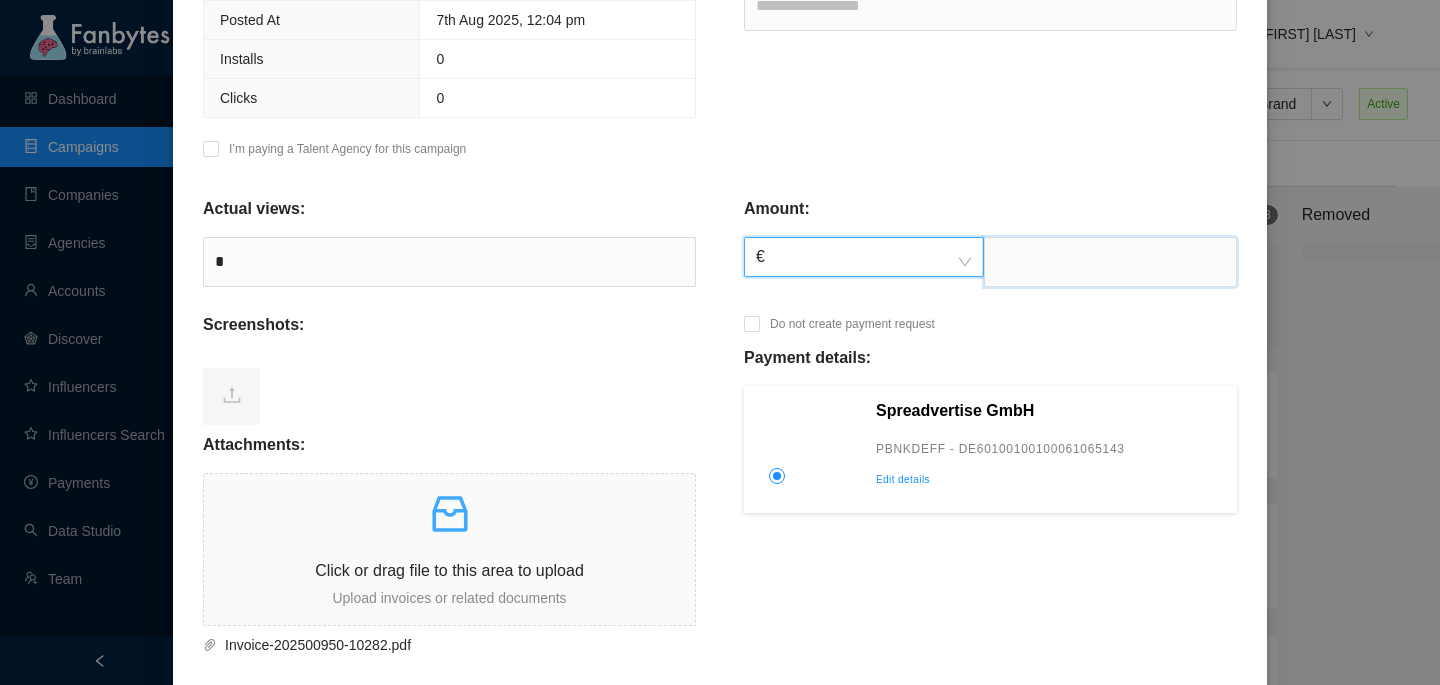 click at bounding box center (1110, 262) 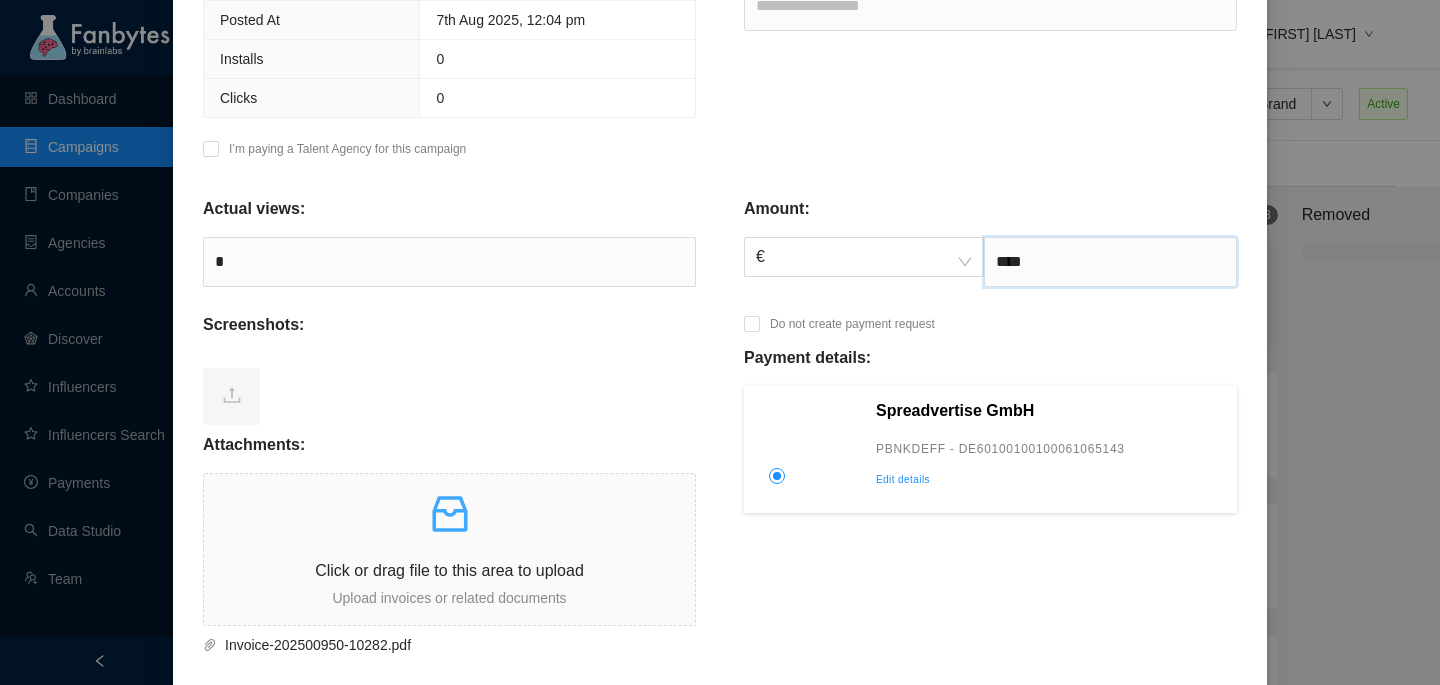 scroll, scrollTop: 671, scrollLeft: 0, axis: vertical 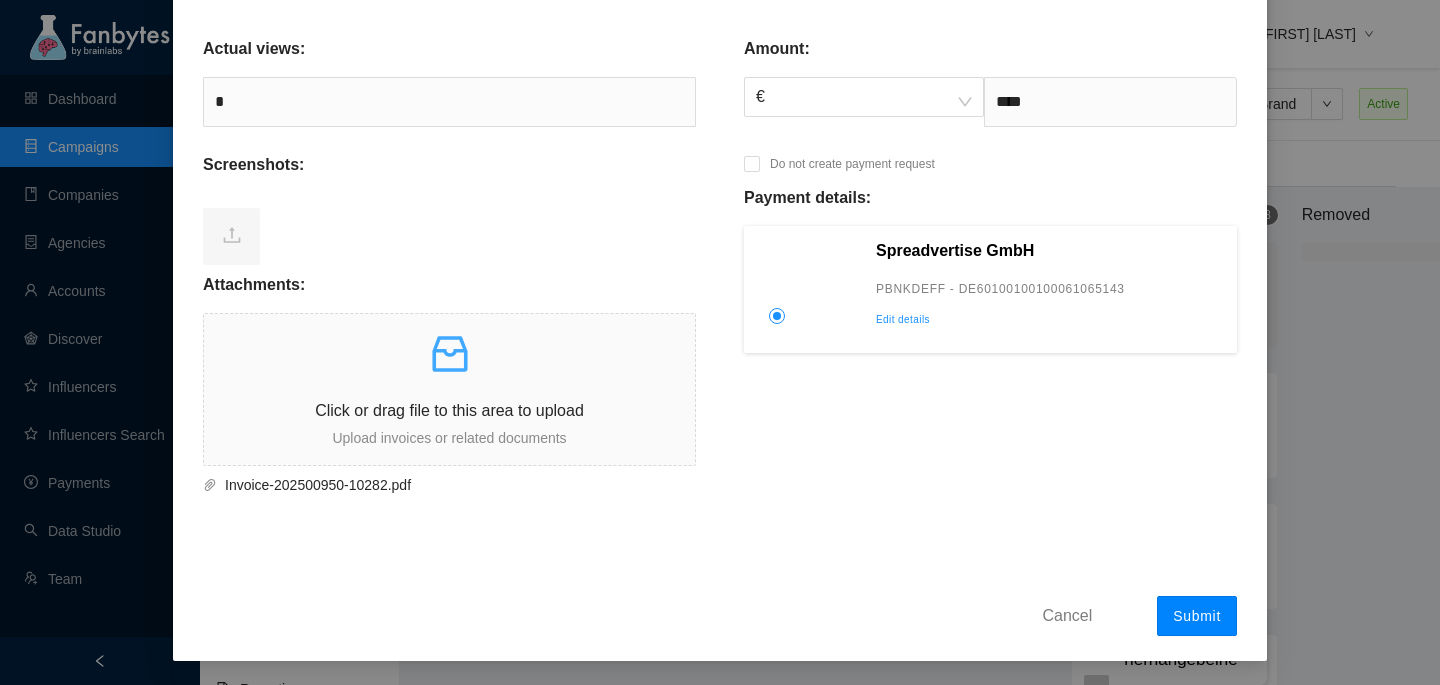 click on "Submit" at bounding box center [1197, 616] 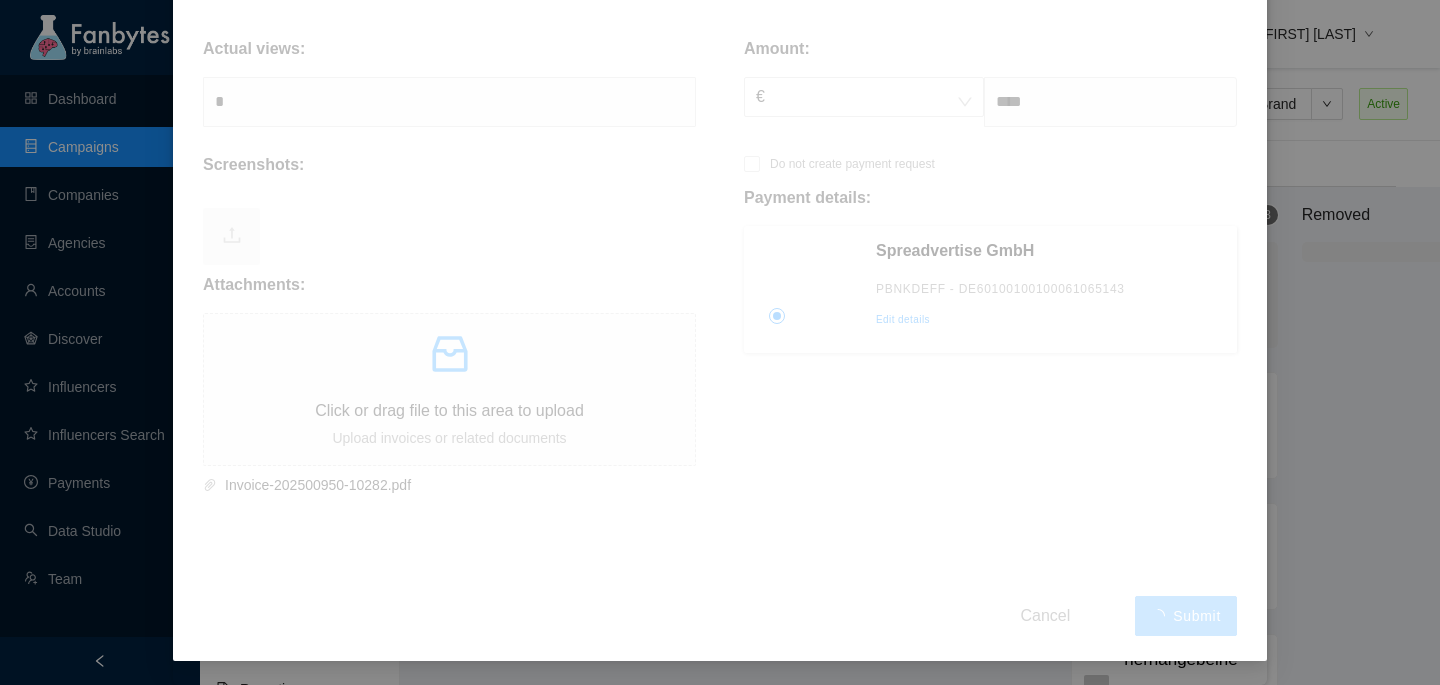 type on "******" 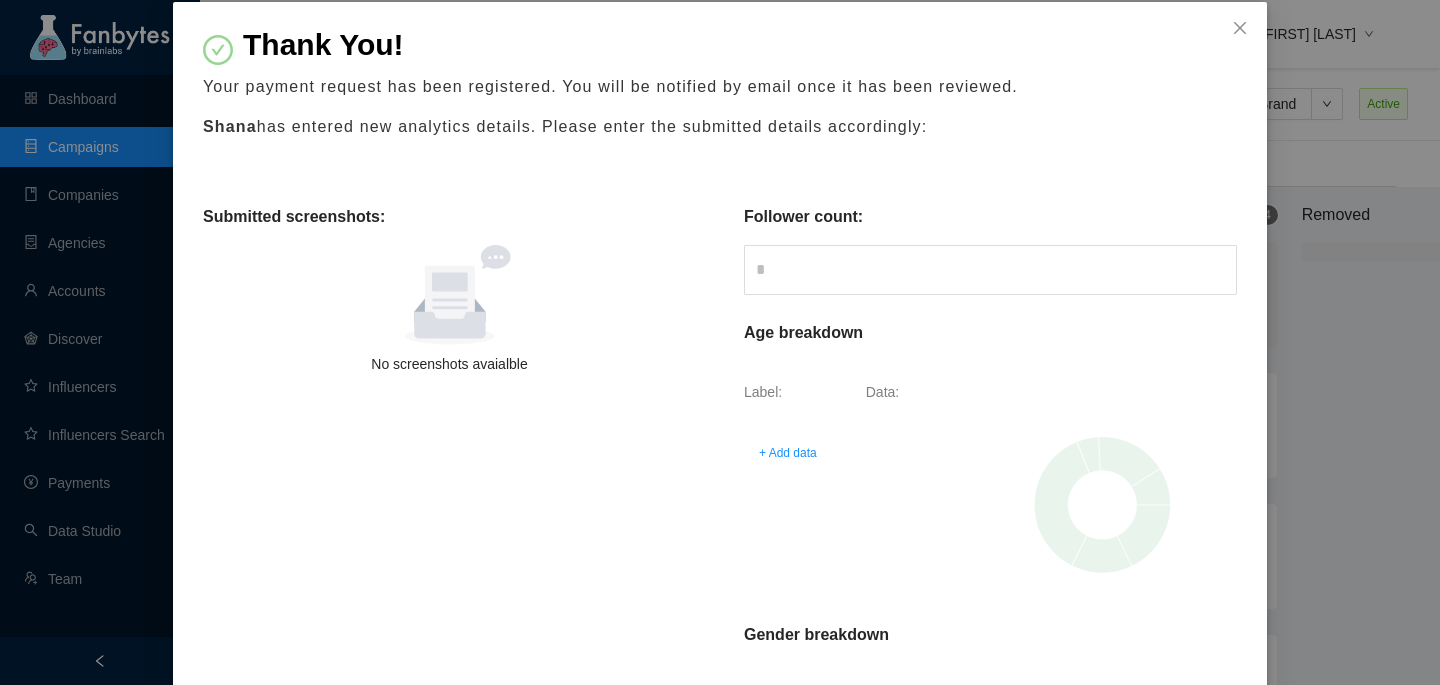 scroll, scrollTop: 53, scrollLeft: 0, axis: vertical 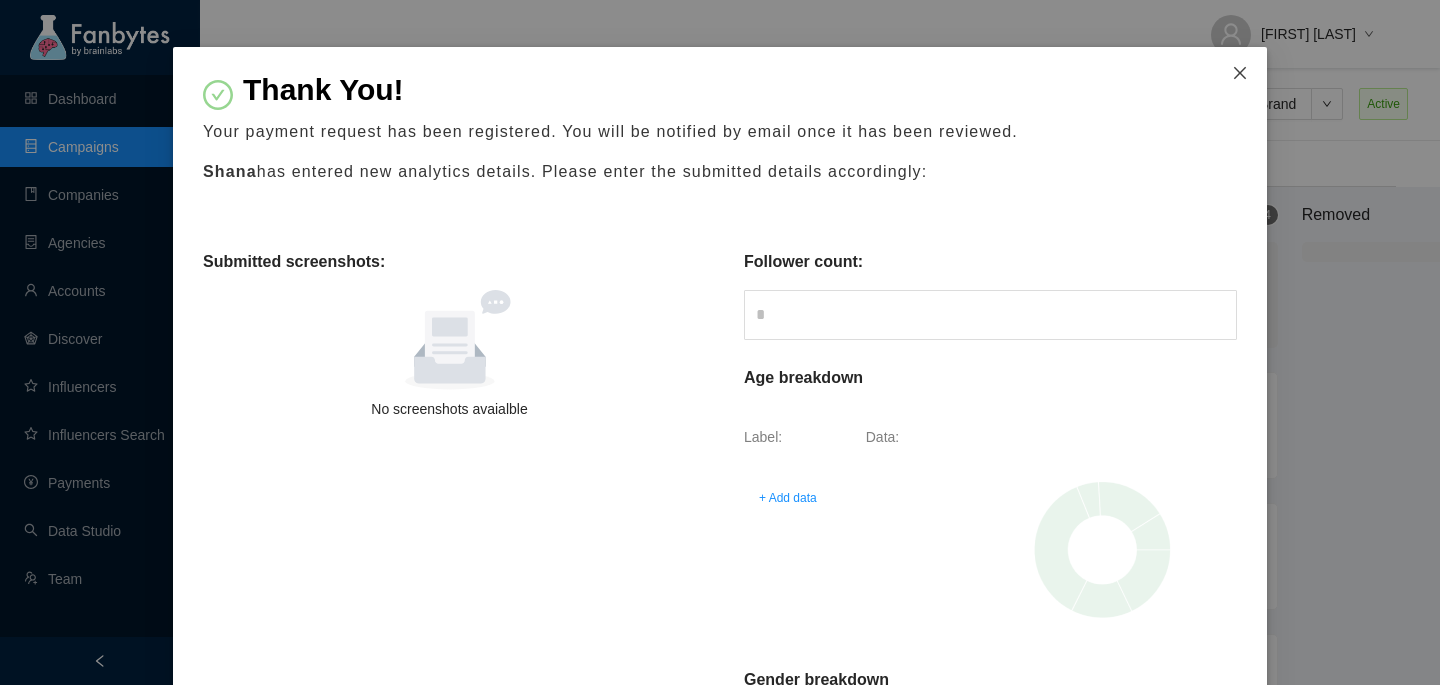 click 